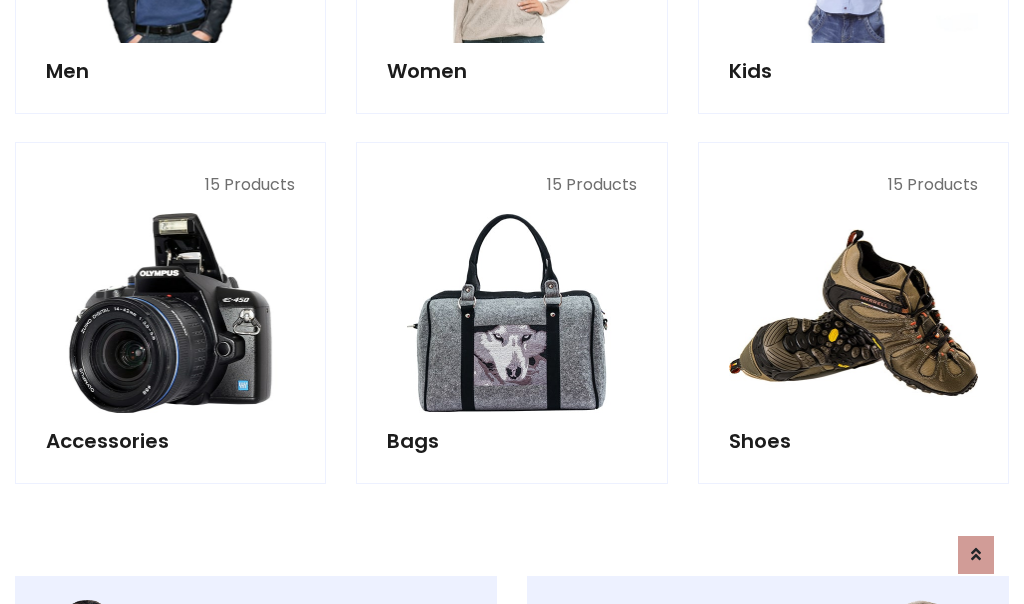scroll, scrollTop: 853, scrollLeft: 0, axis: vertical 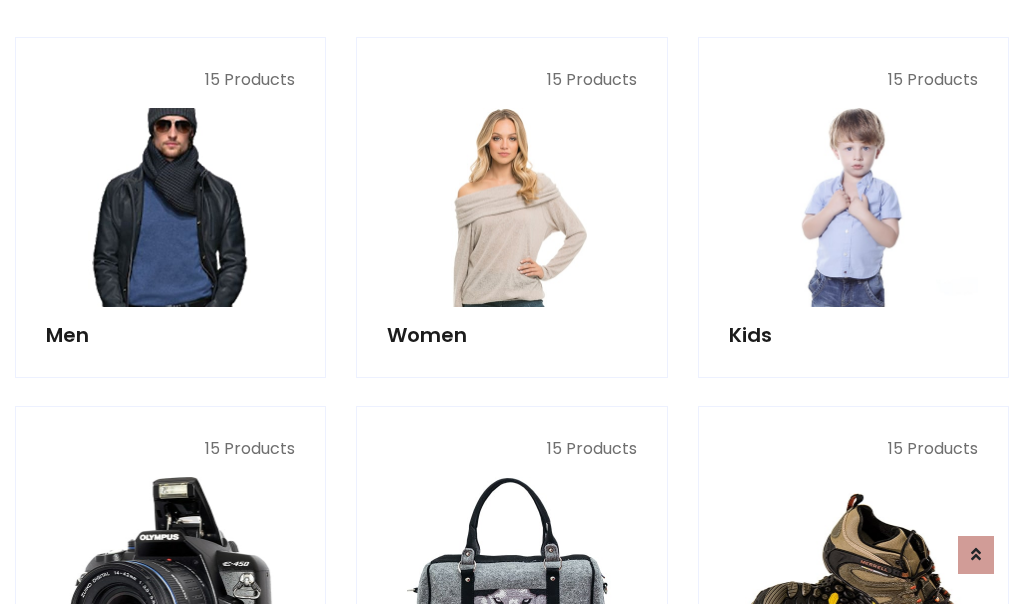 click at bounding box center (170, 207) 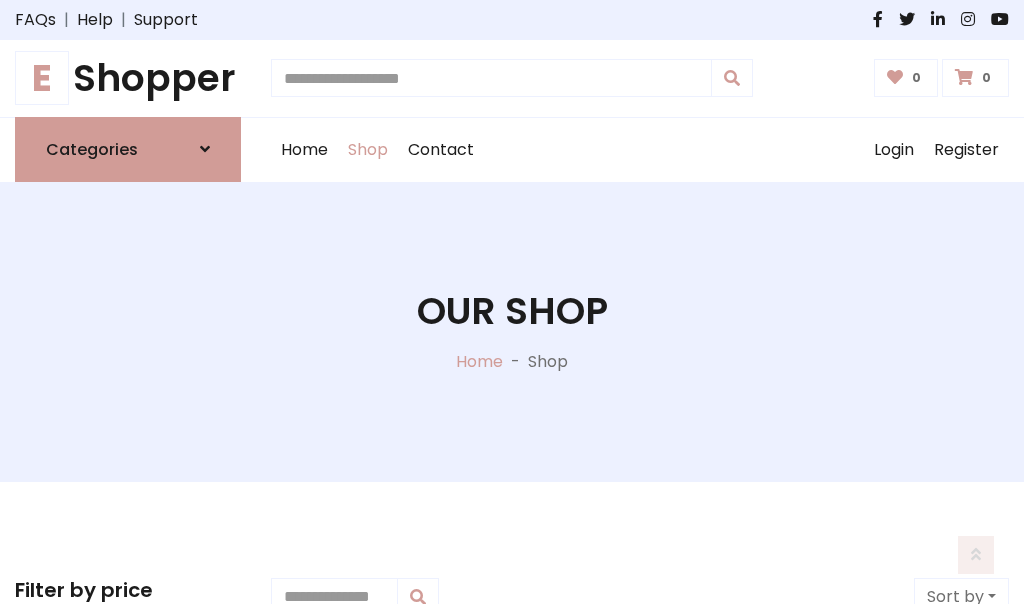 scroll, scrollTop: 807, scrollLeft: 0, axis: vertical 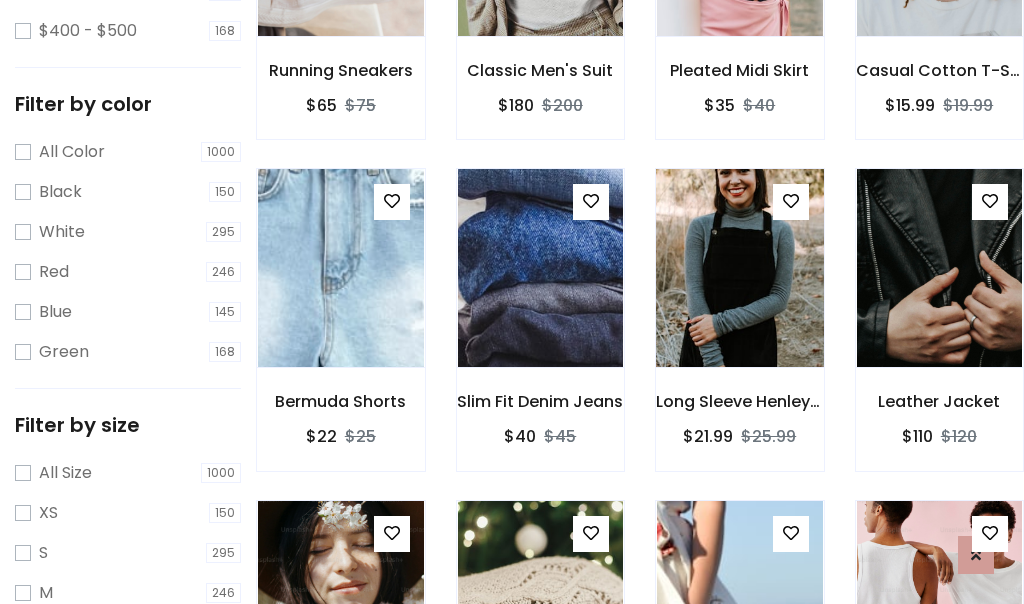 click at bounding box center [739, 268] 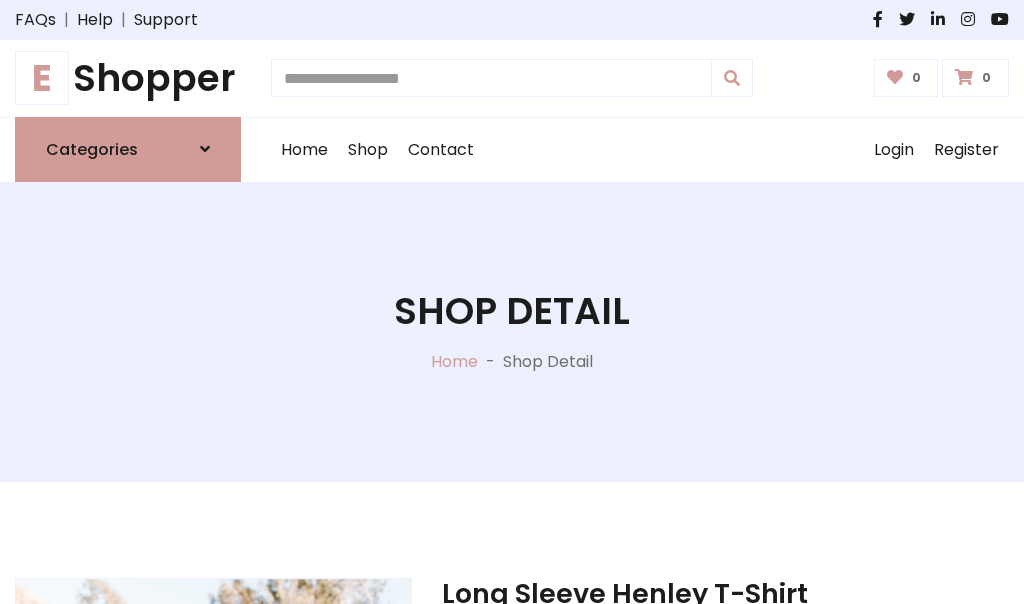 scroll, scrollTop: 0, scrollLeft: 0, axis: both 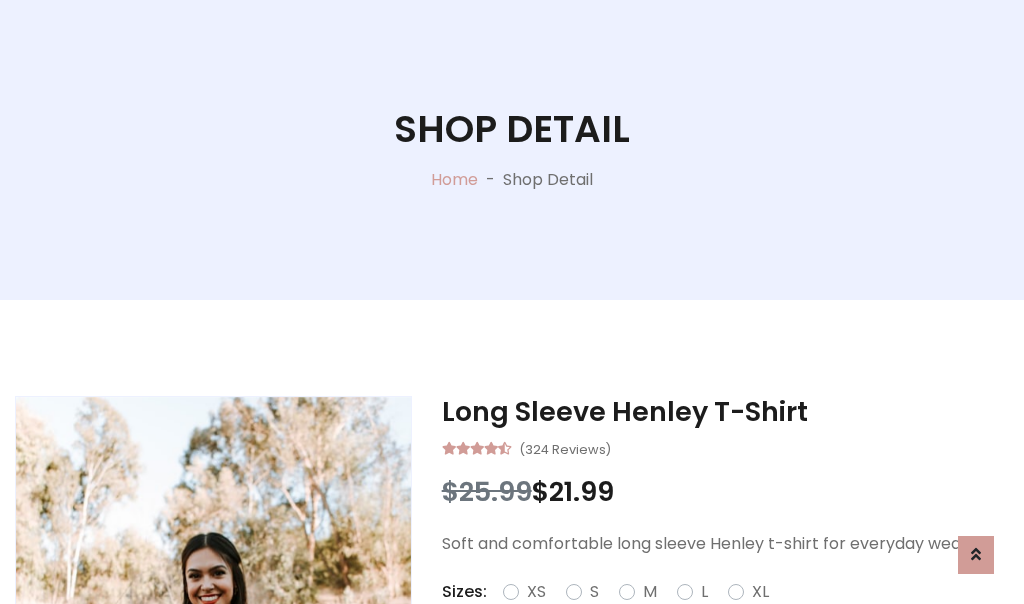 click on "Red" at bounding box center [732, 616] 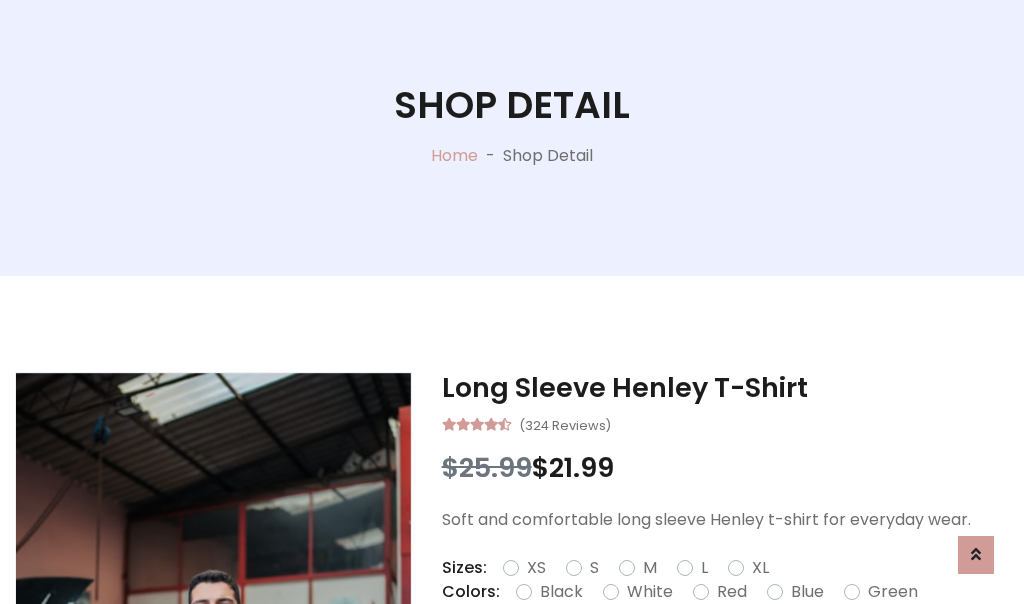 click on "Add To Cart" at bounding box center [663, 655] 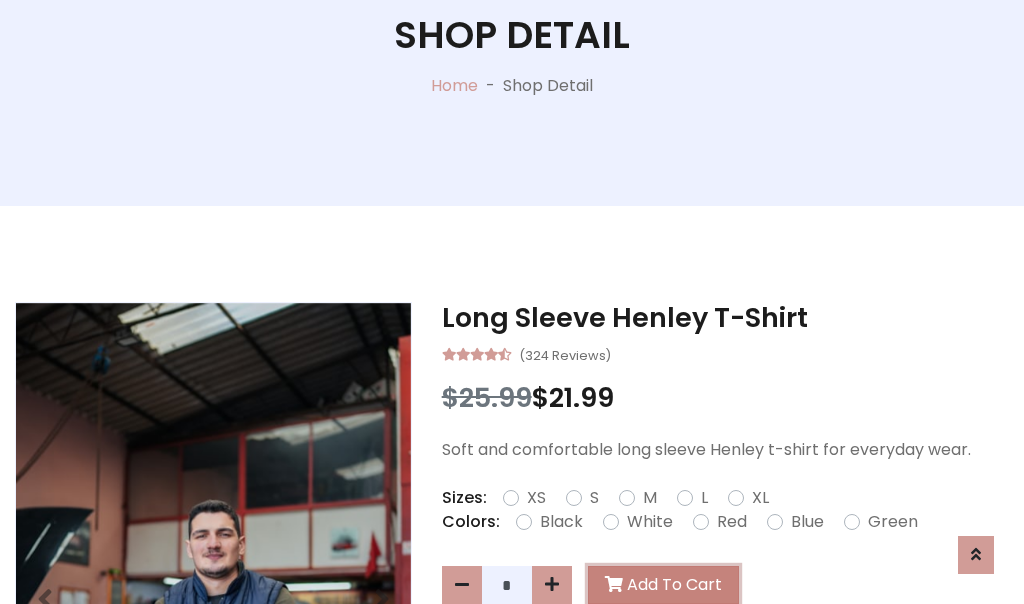 scroll, scrollTop: 0, scrollLeft: 0, axis: both 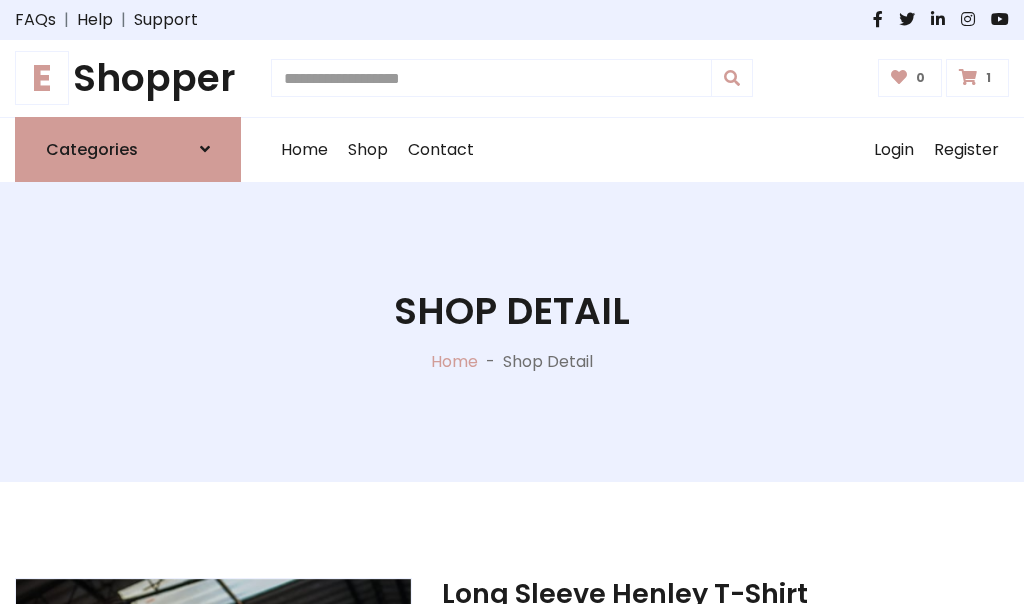 click at bounding box center (968, 77) 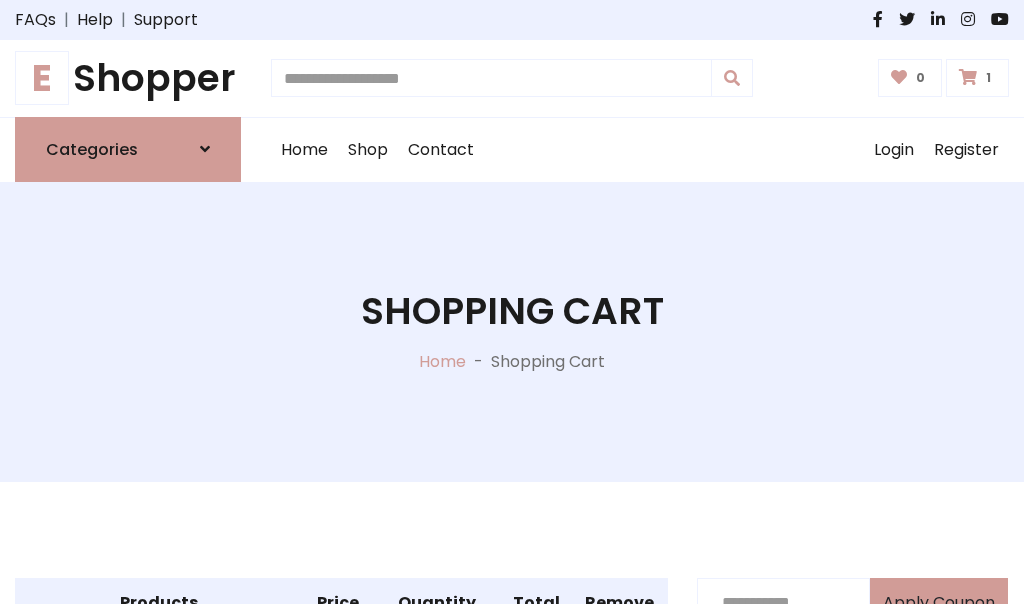 scroll, scrollTop: 474, scrollLeft: 0, axis: vertical 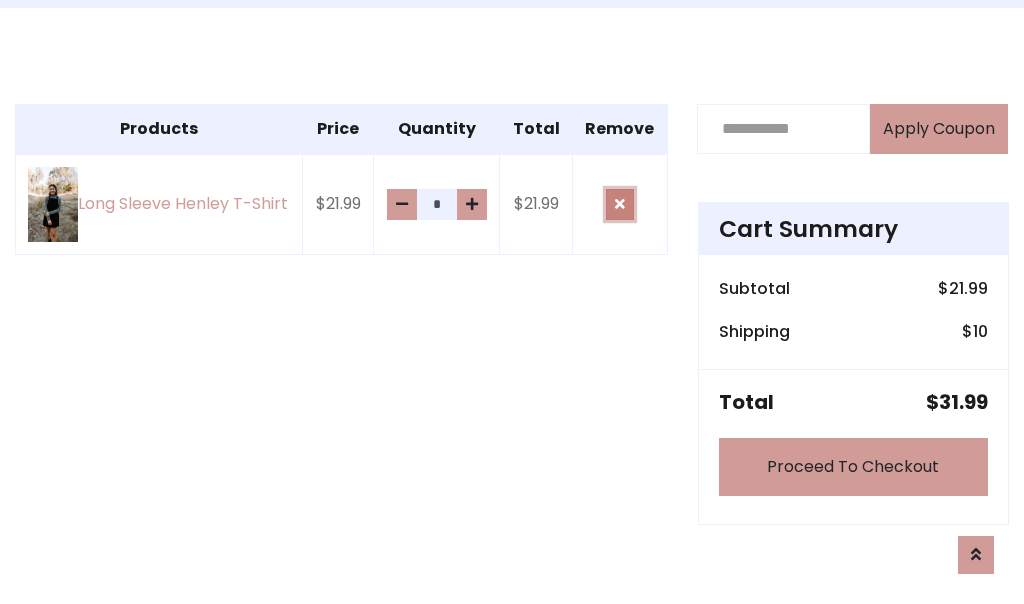 click at bounding box center (620, 204) 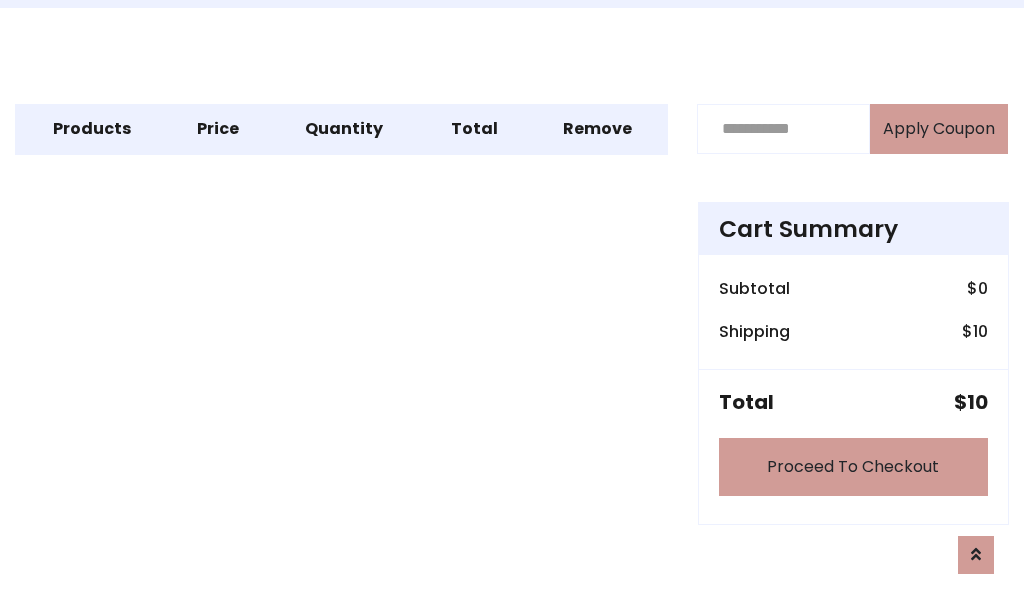 scroll, scrollTop: 247, scrollLeft: 0, axis: vertical 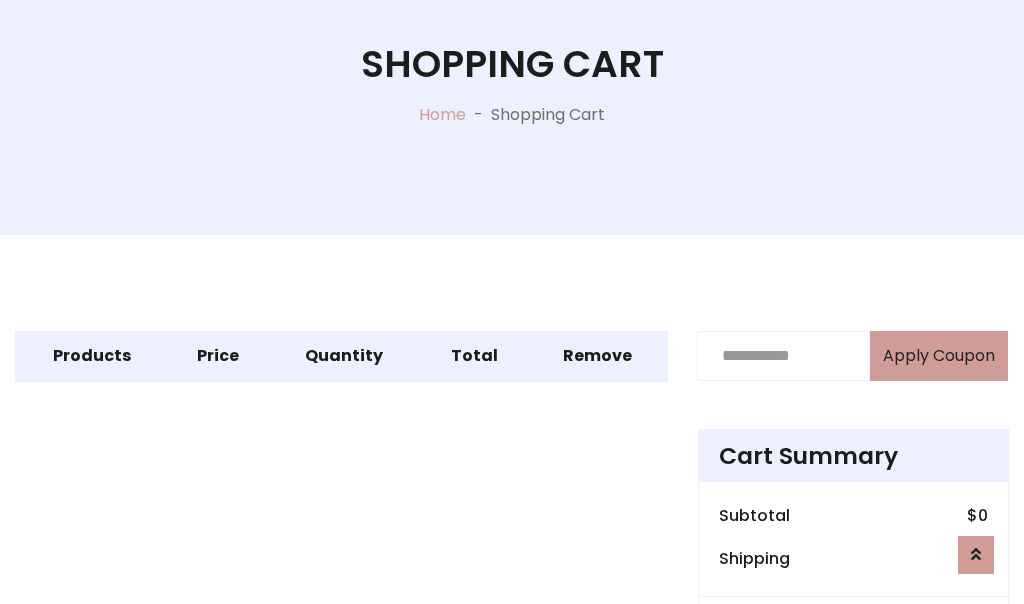 click on "Proceed To Checkout" at bounding box center (853, 694) 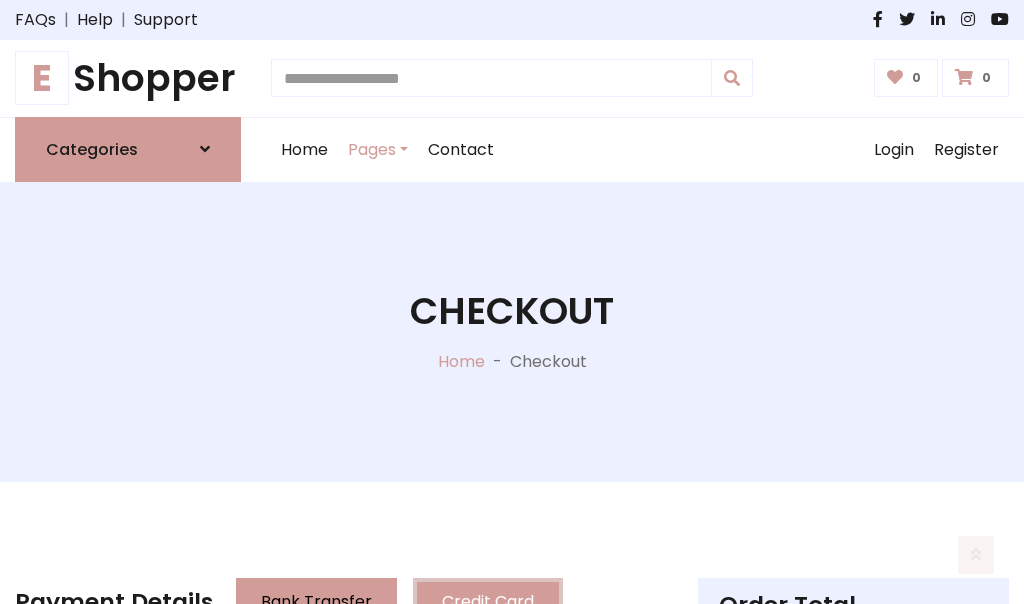 scroll, scrollTop: 137, scrollLeft: 0, axis: vertical 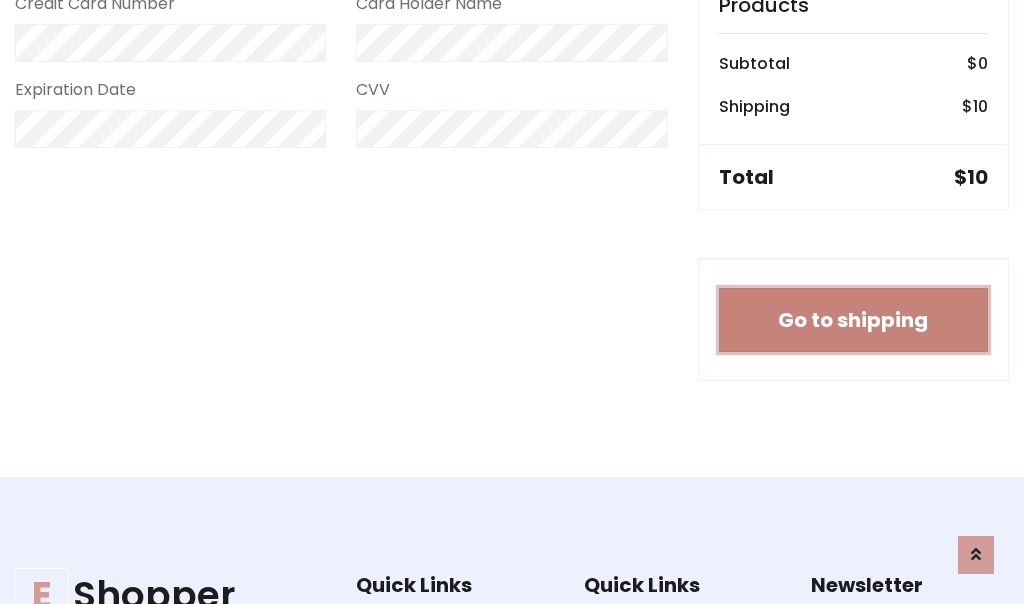 click on "Go to shipping" at bounding box center (853, 320) 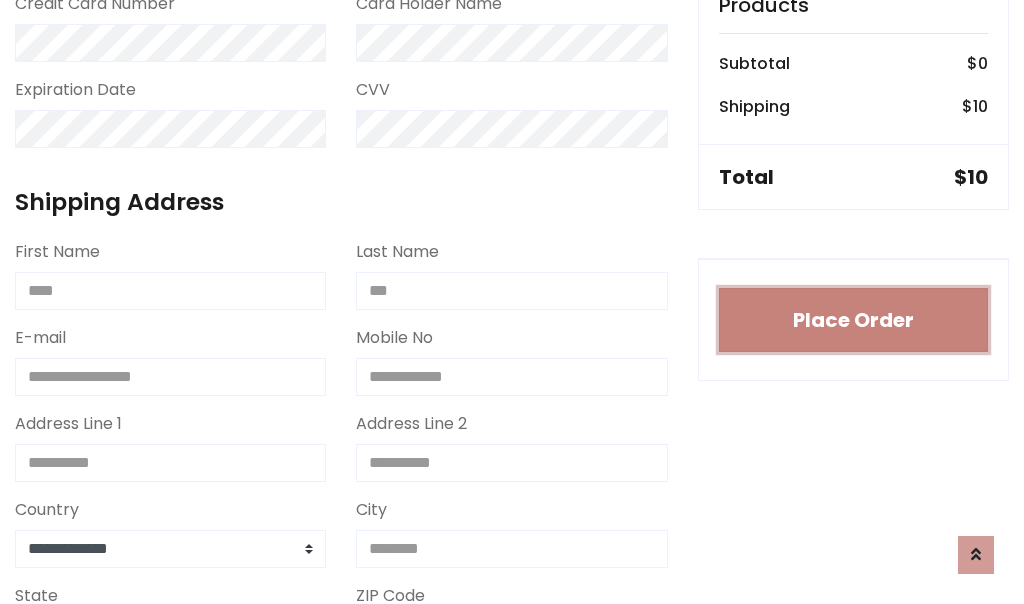 type 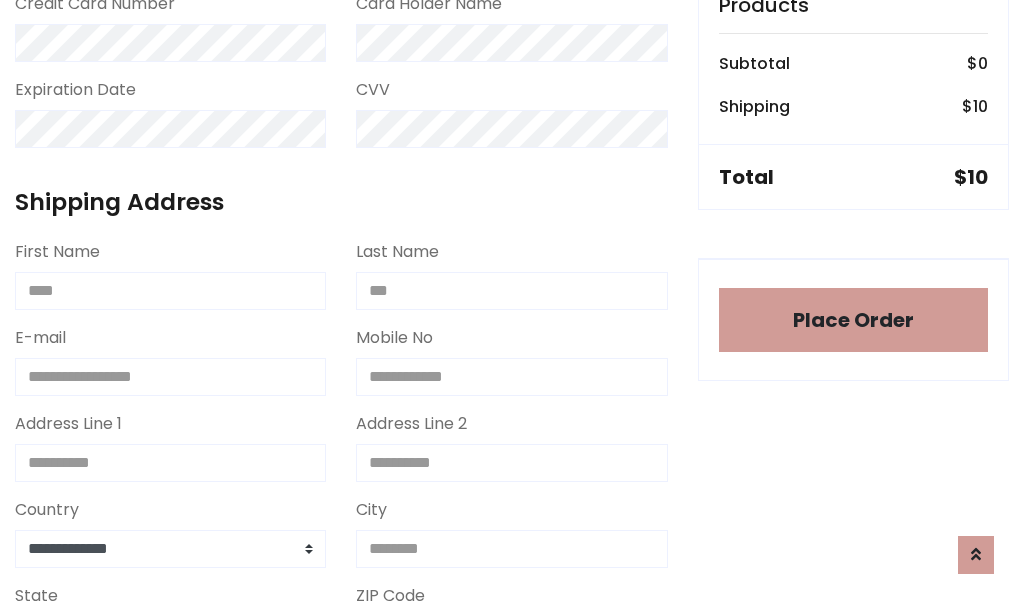 scroll, scrollTop: 1216, scrollLeft: 0, axis: vertical 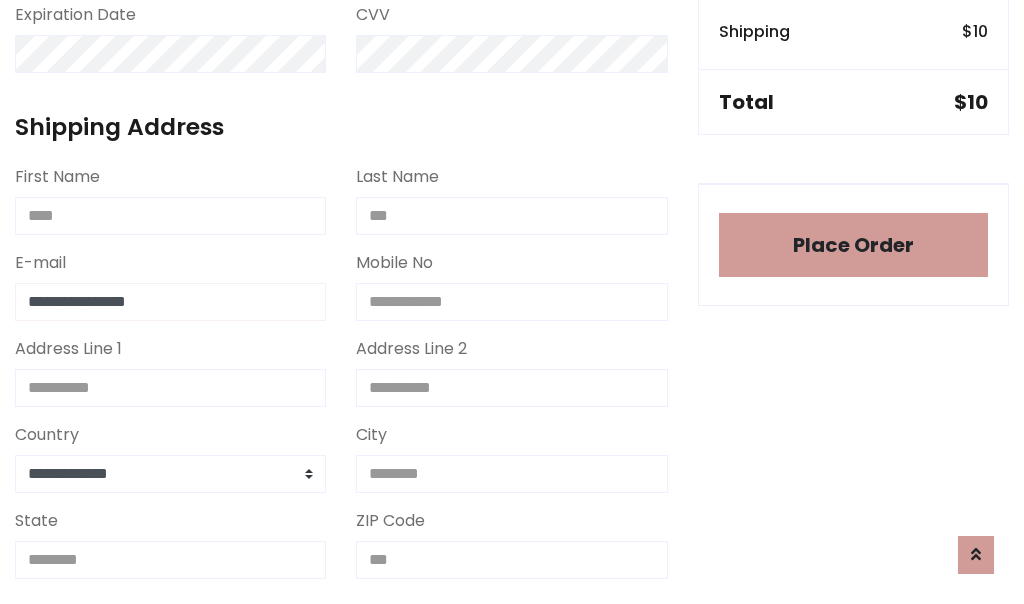 type on "**********" 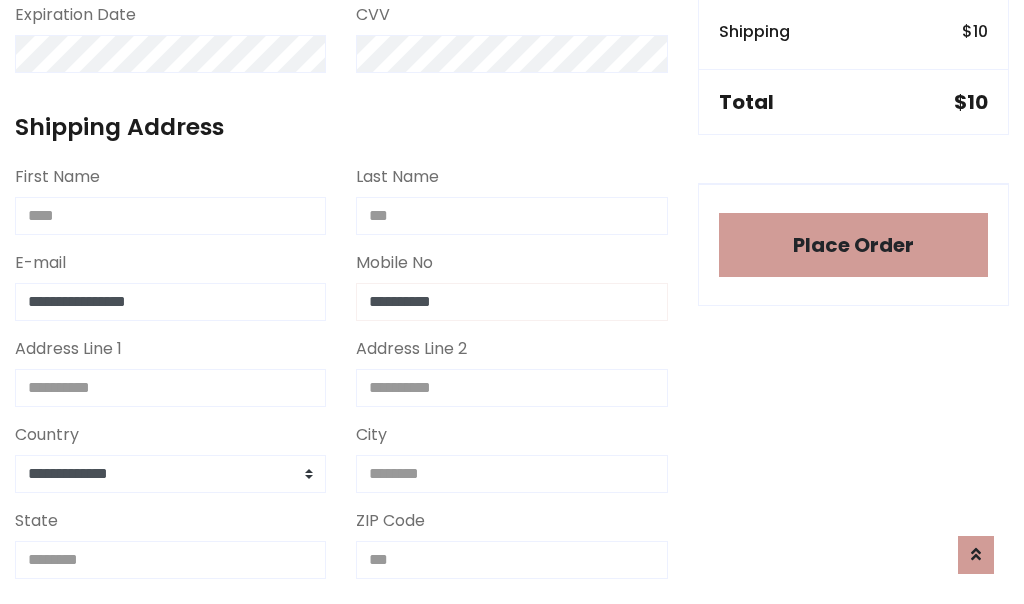 type on "**********" 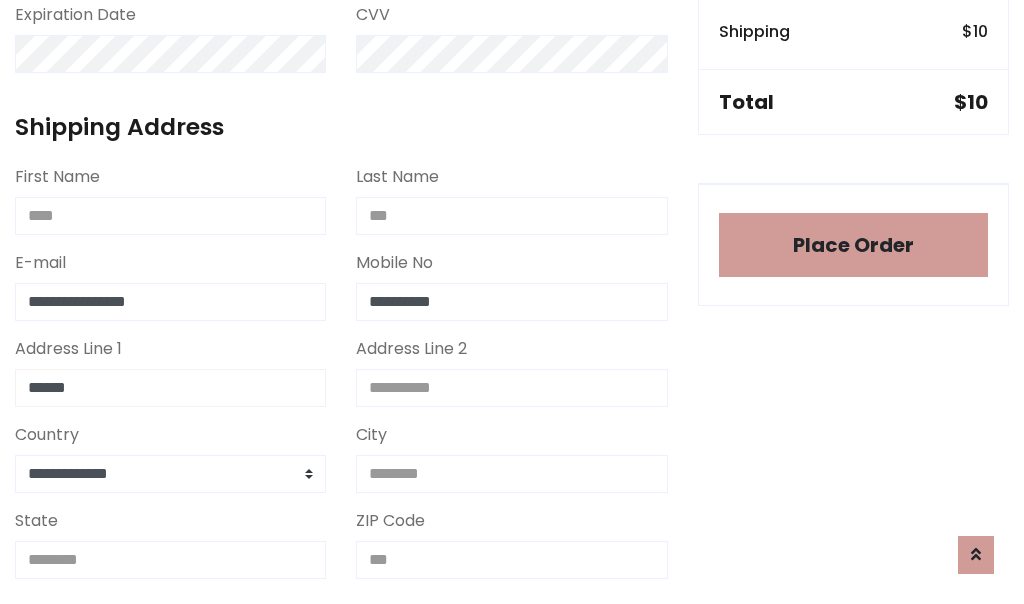 type on "******" 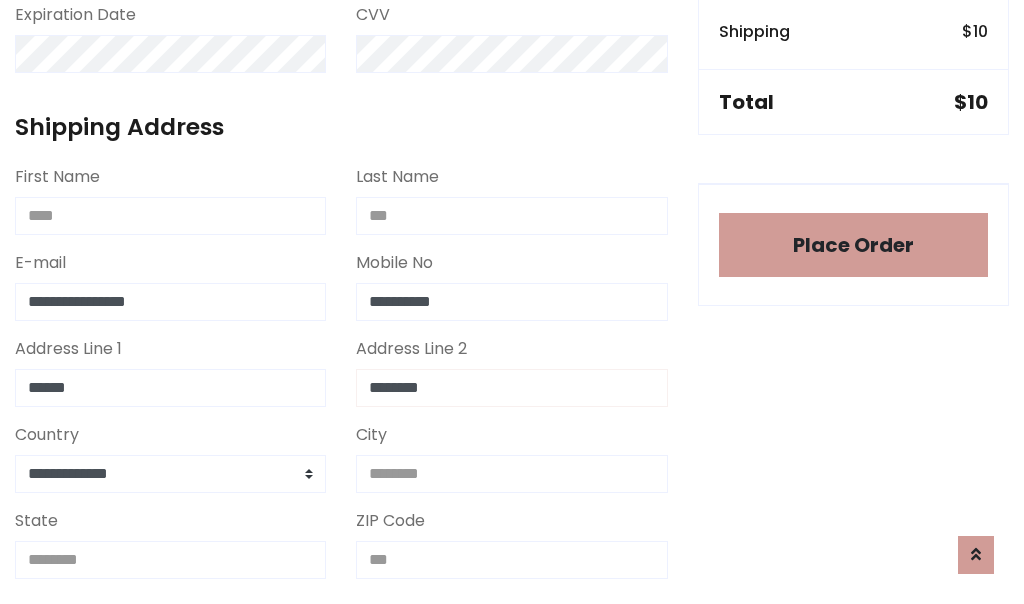 type on "********" 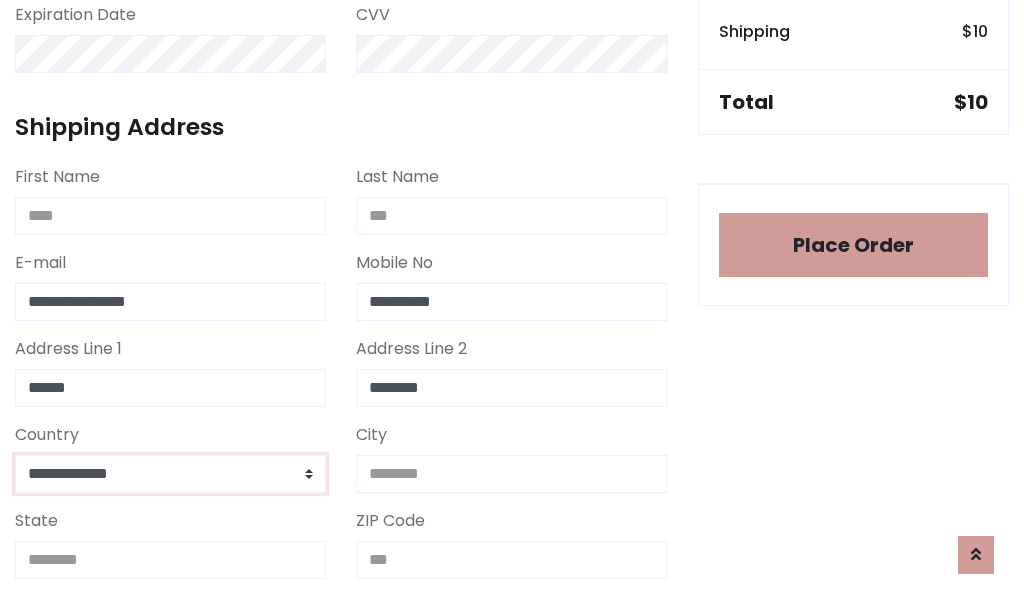 select on "*******" 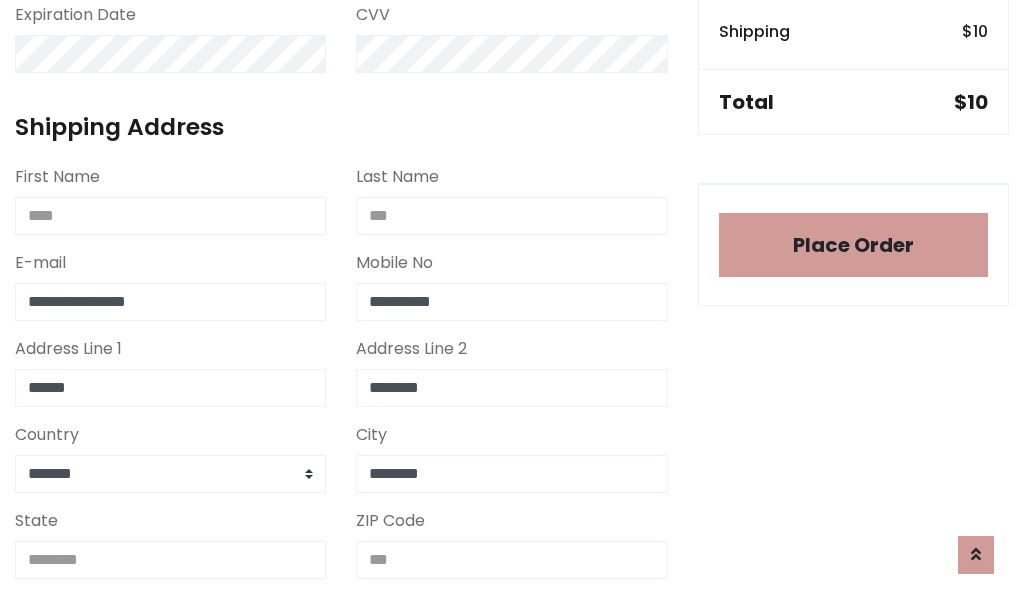 type on "********" 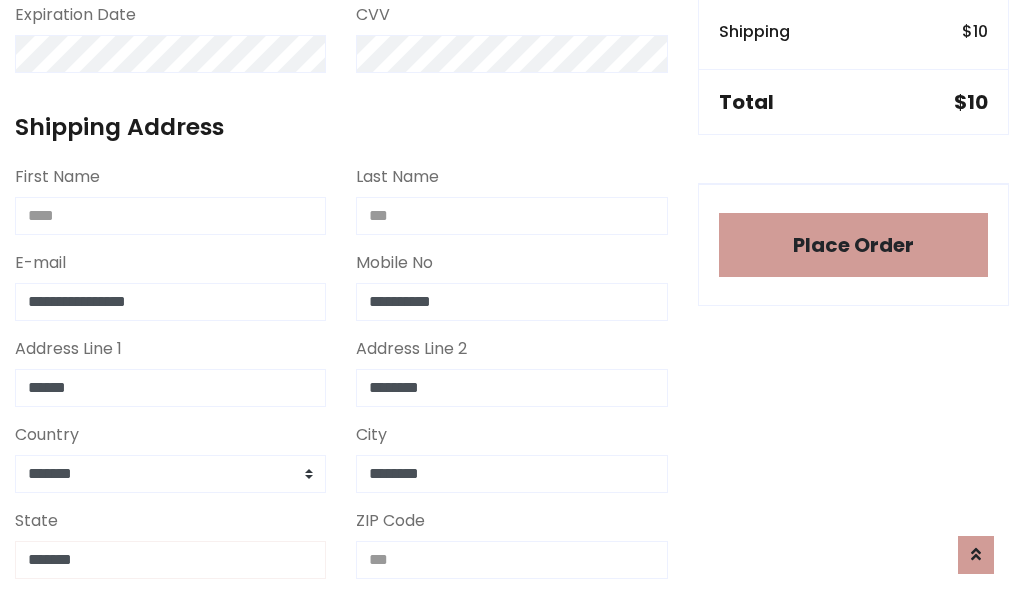 type on "*******" 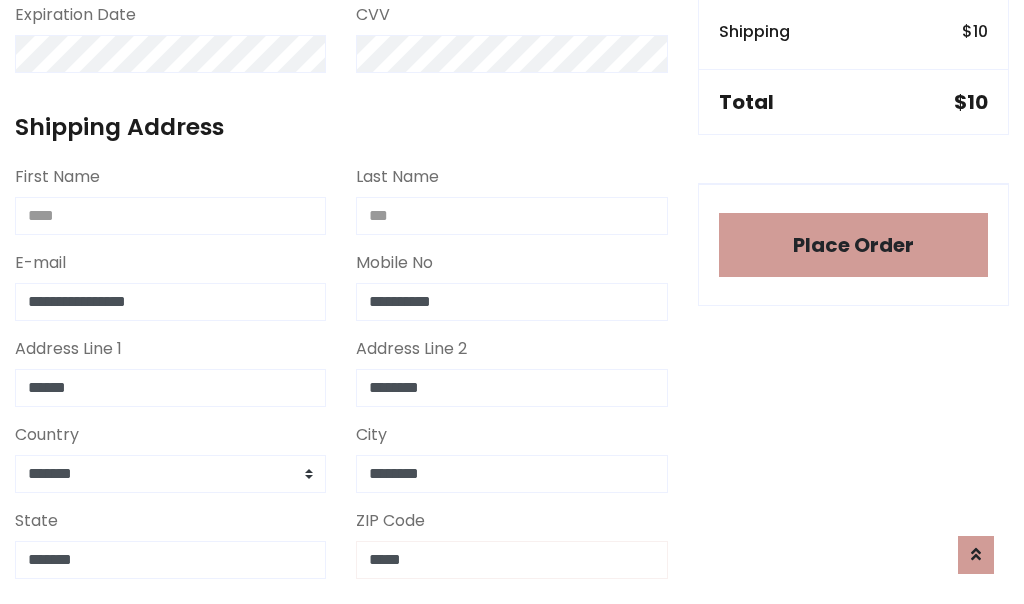 scroll, scrollTop: 403, scrollLeft: 0, axis: vertical 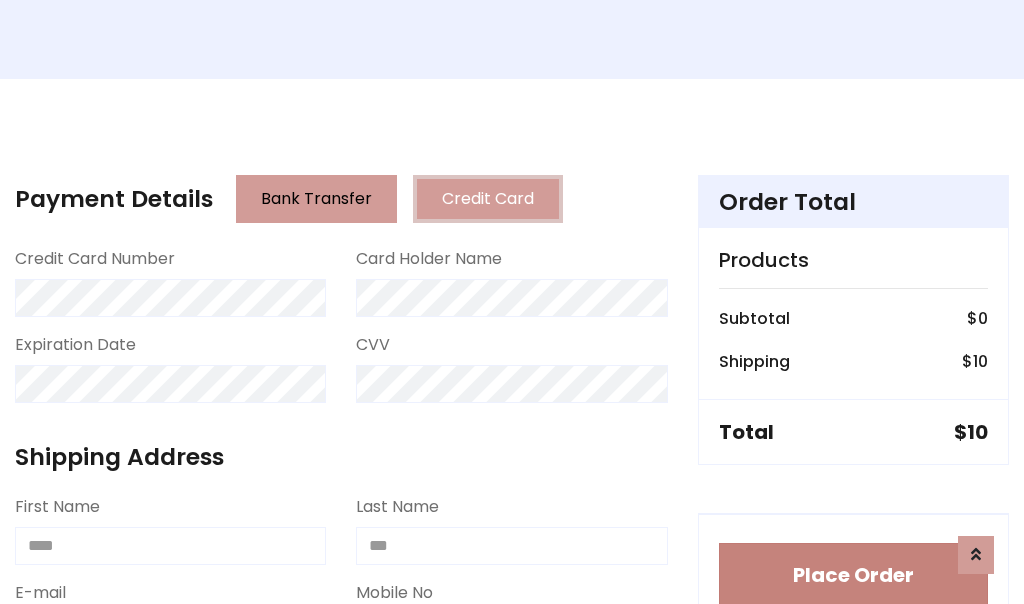 type on "*****" 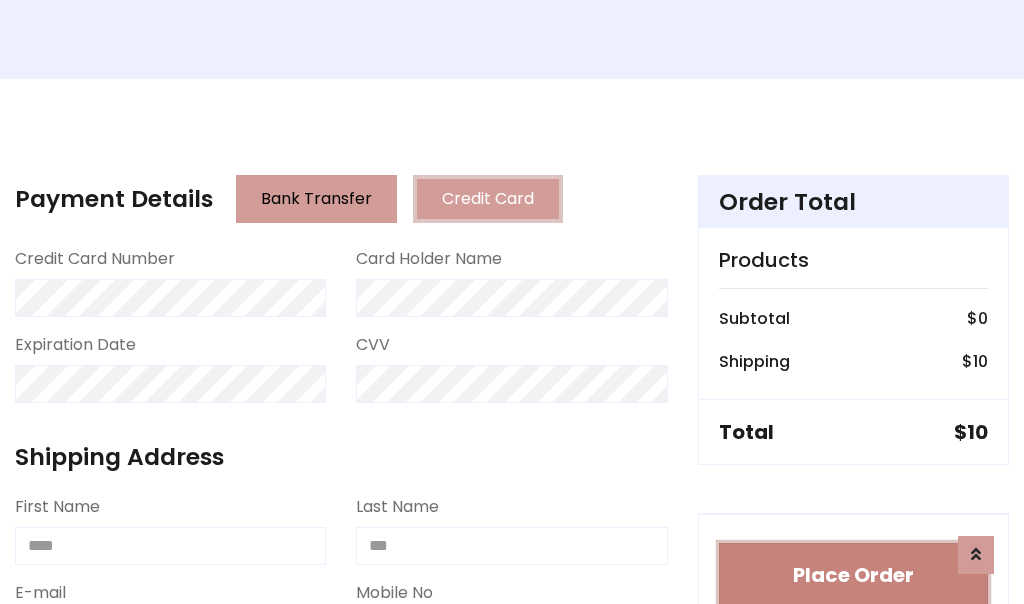 click on "Place Order" at bounding box center [853, 575] 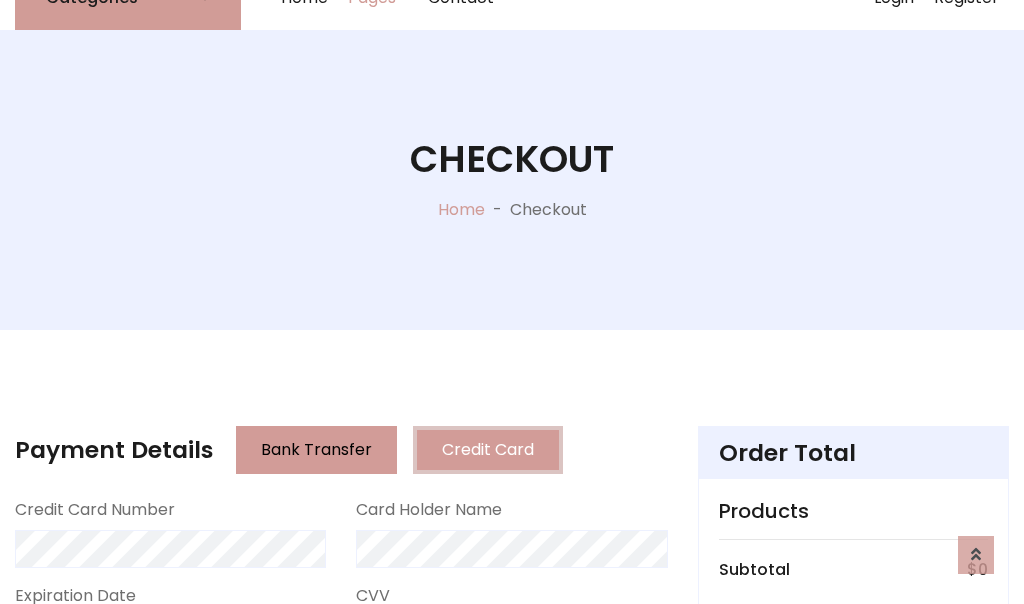 scroll, scrollTop: 0, scrollLeft: 0, axis: both 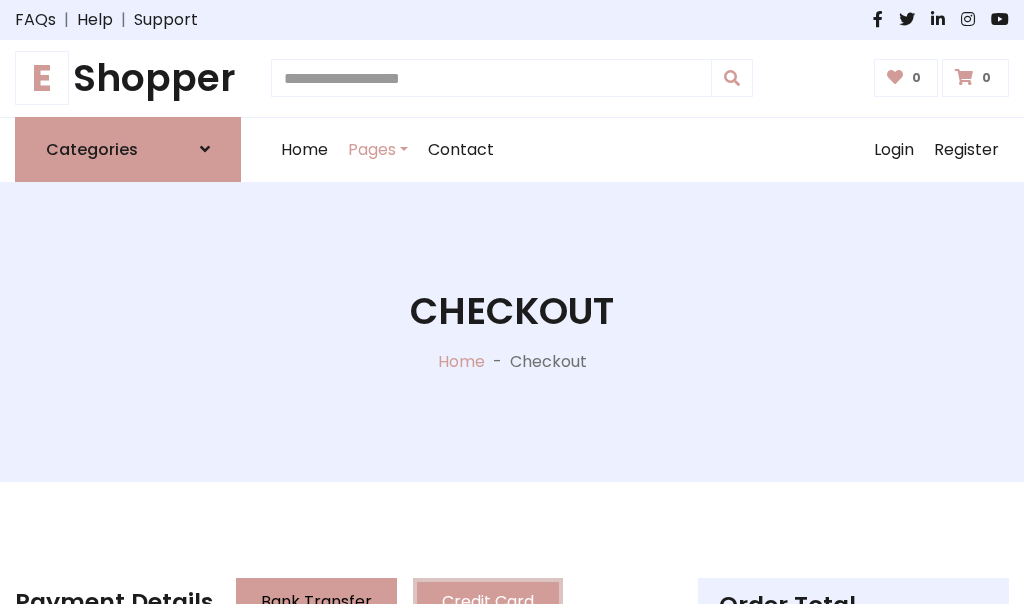 click on "E Shopper" at bounding box center [128, 78] 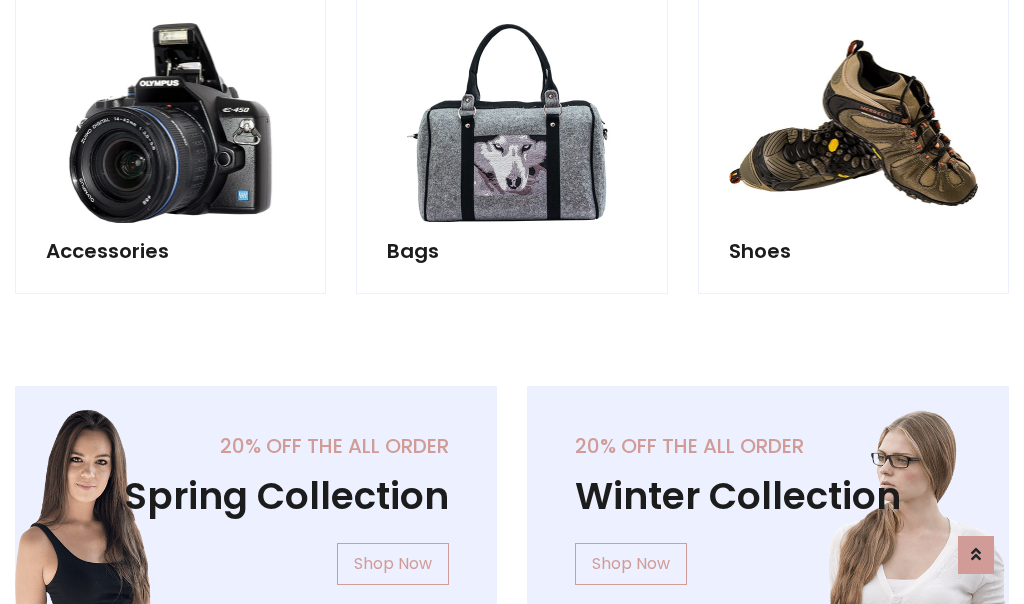 scroll, scrollTop: 770, scrollLeft: 0, axis: vertical 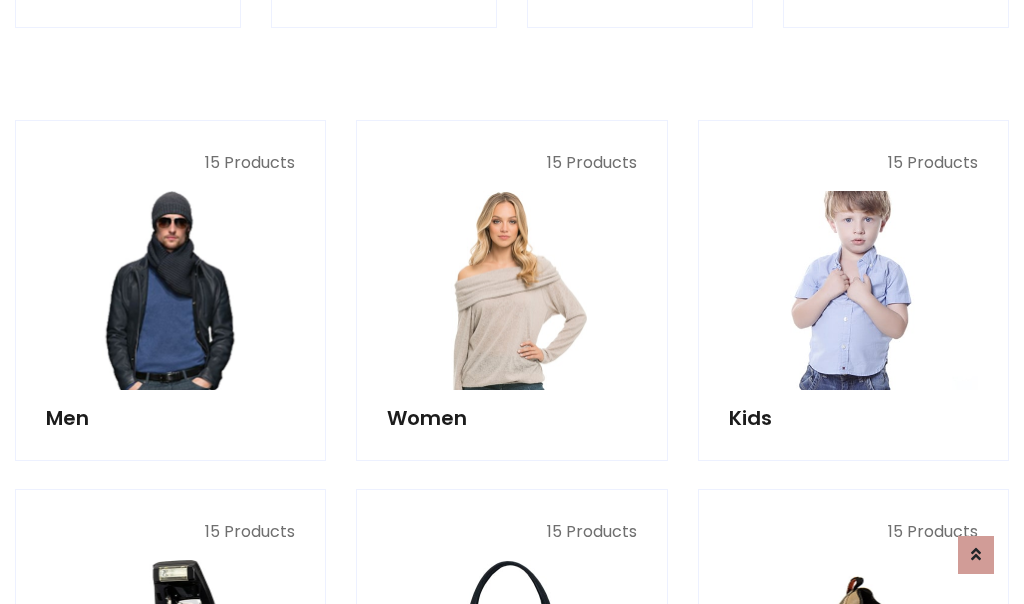click at bounding box center [853, 290] 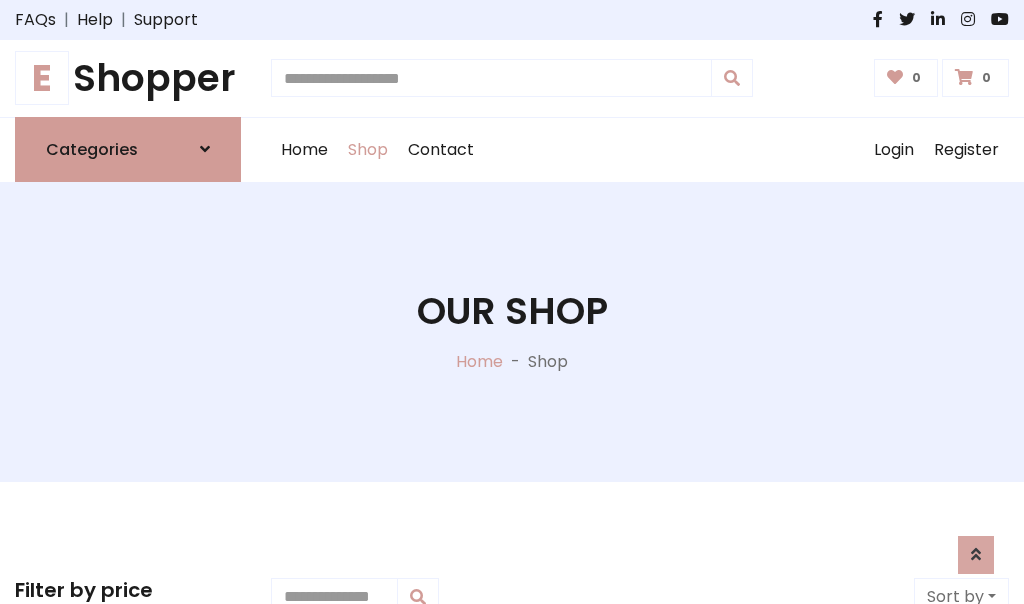 scroll, scrollTop: 549, scrollLeft: 0, axis: vertical 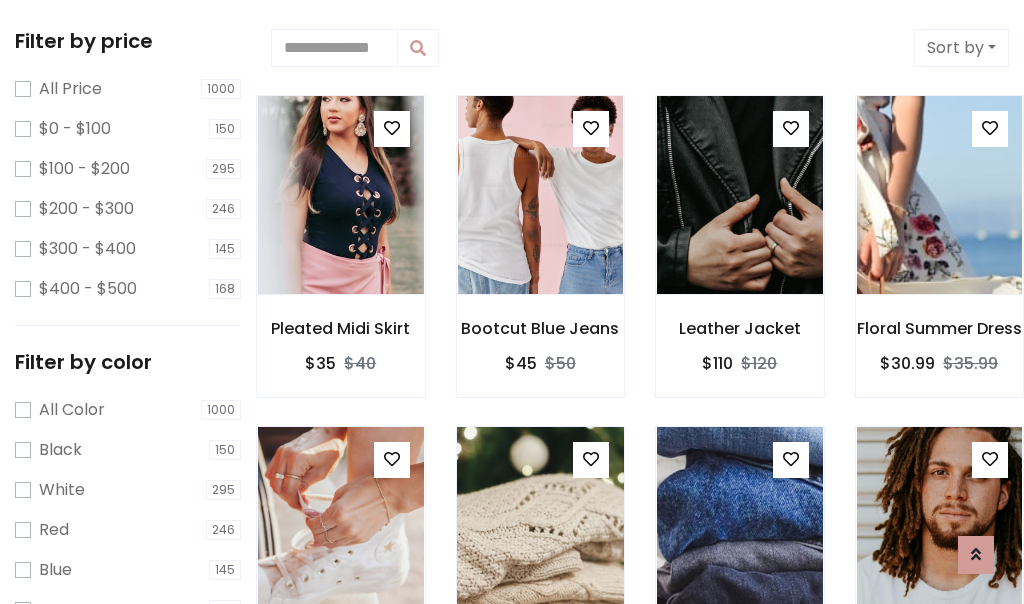 click at bounding box center [591, 459] 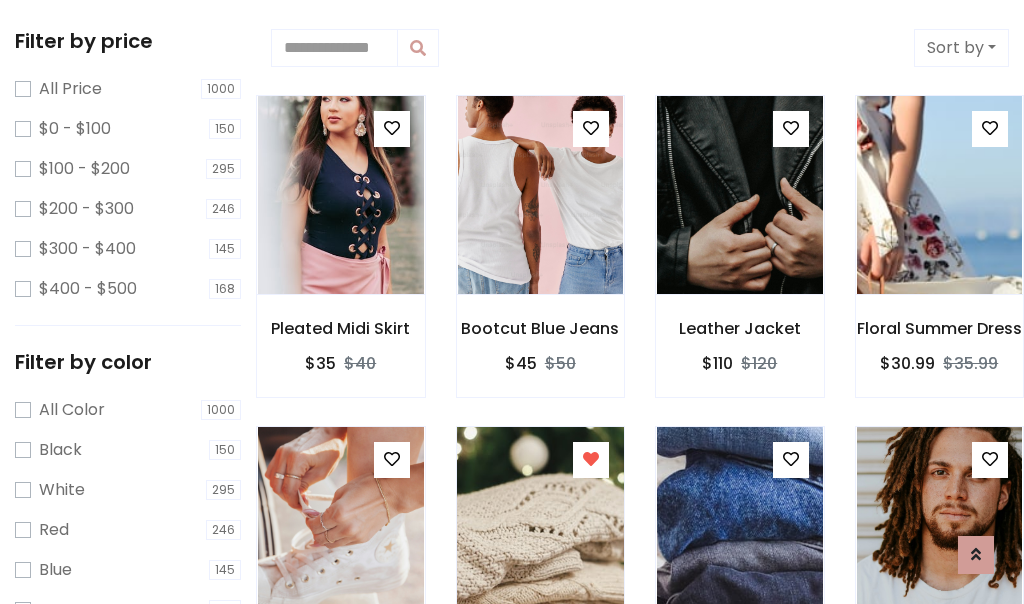 scroll, scrollTop: 1003, scrollLeft: 0, axis: vertical 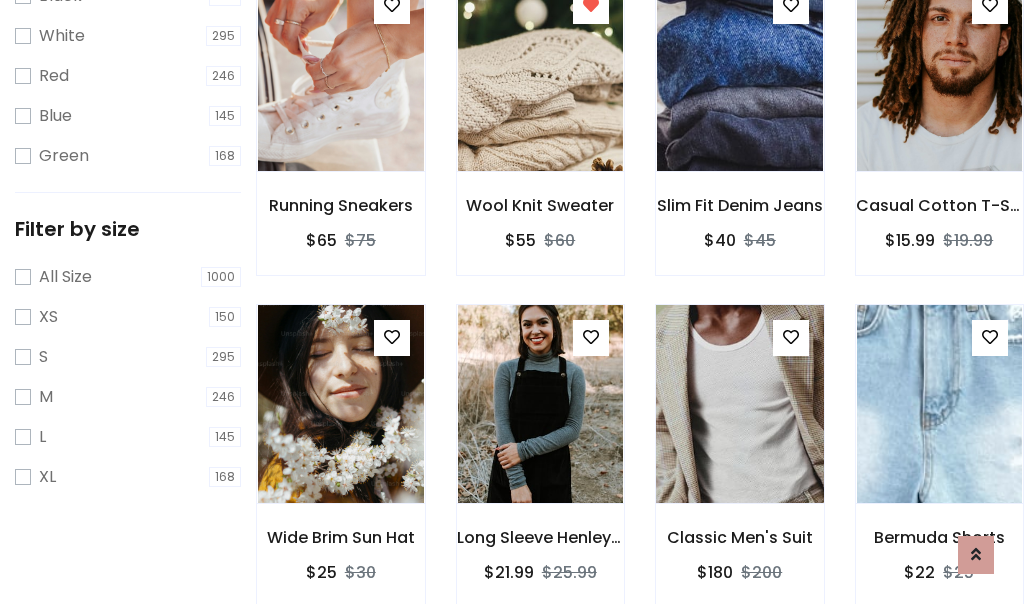 click at bounding box center [739, 404] 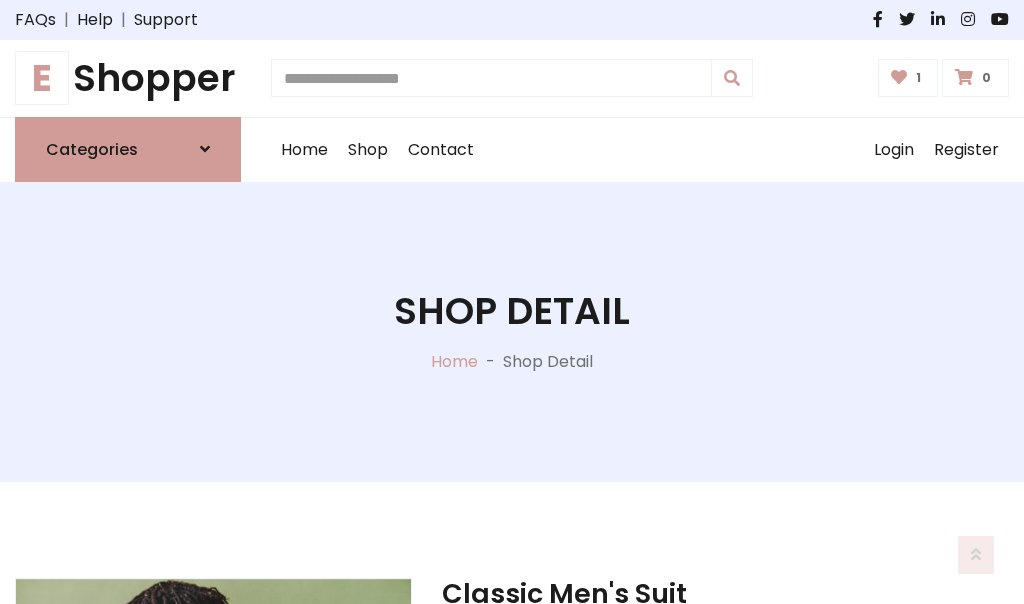 scroll, scrollTop: 262, scrollLeft: 0, axis: vertical 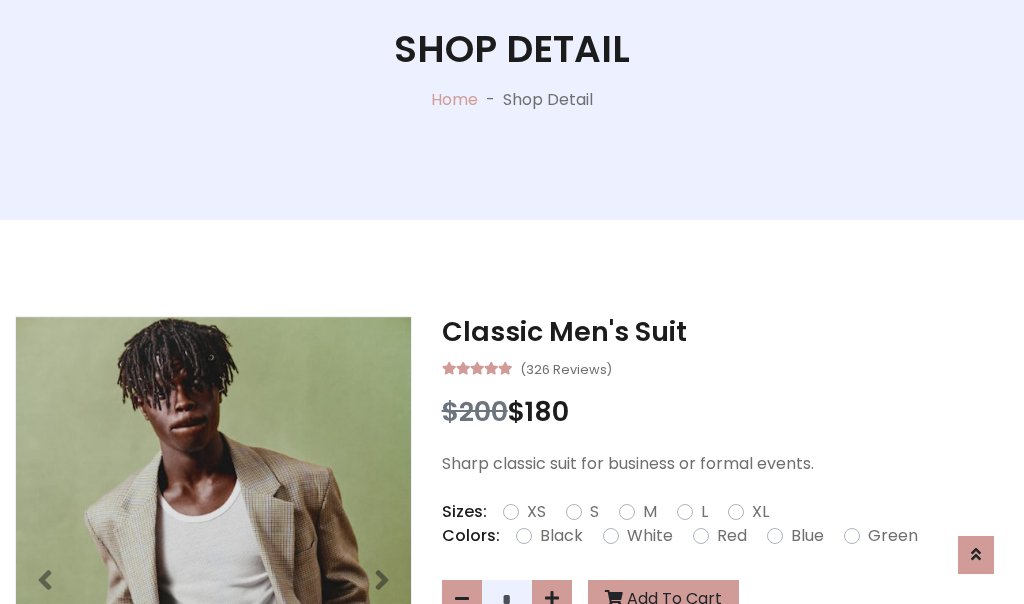 click on "XL" at bounding box center (760, 512) 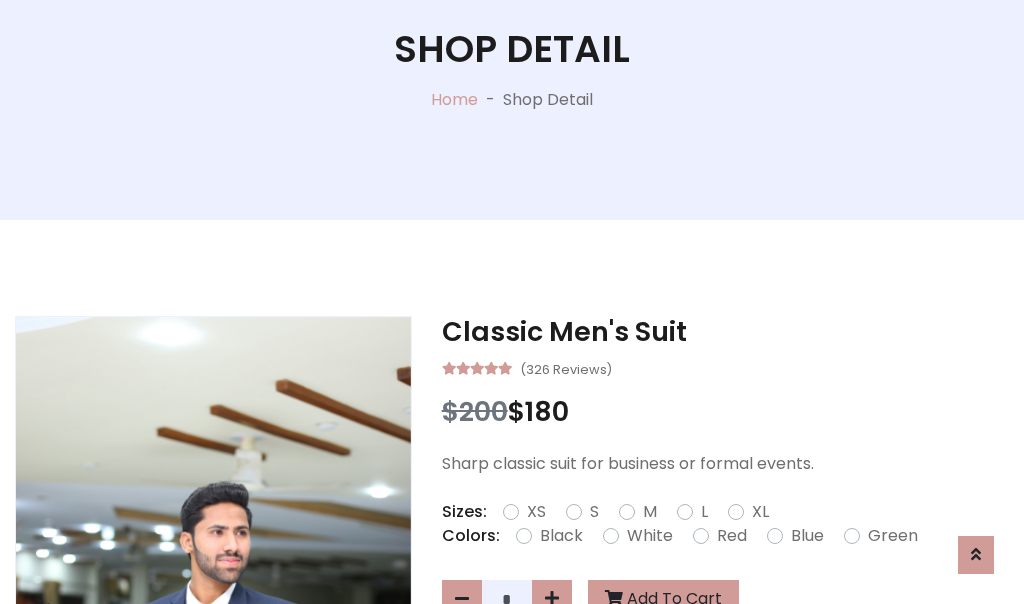 click on "Black" at bounding box center [561, 536] 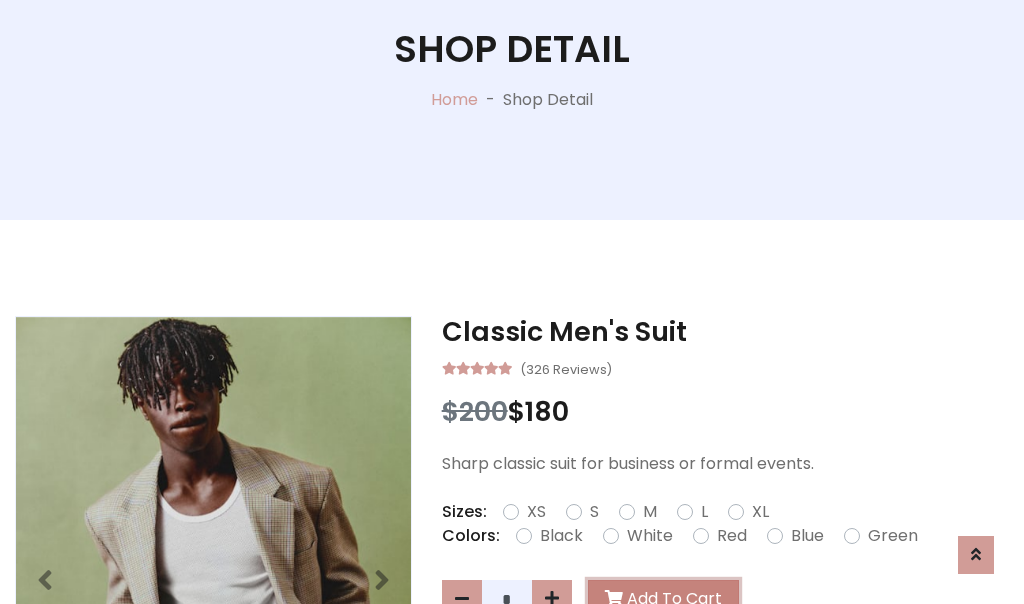 click on "Add To Cart" at bounding box center (663, 599) 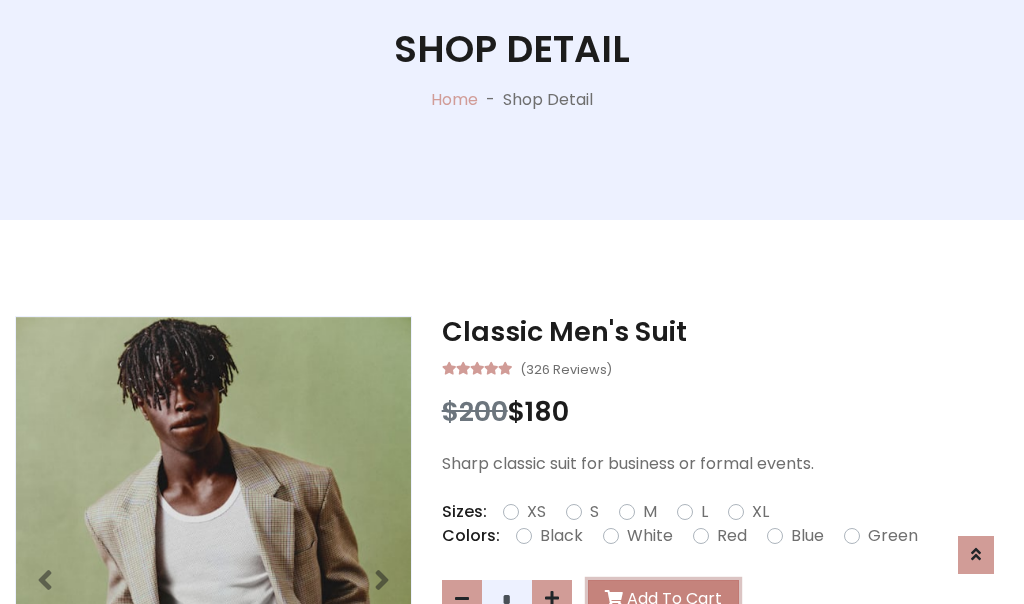 scroll, scrollTop: 0, scrollLeft: 0, axis: both 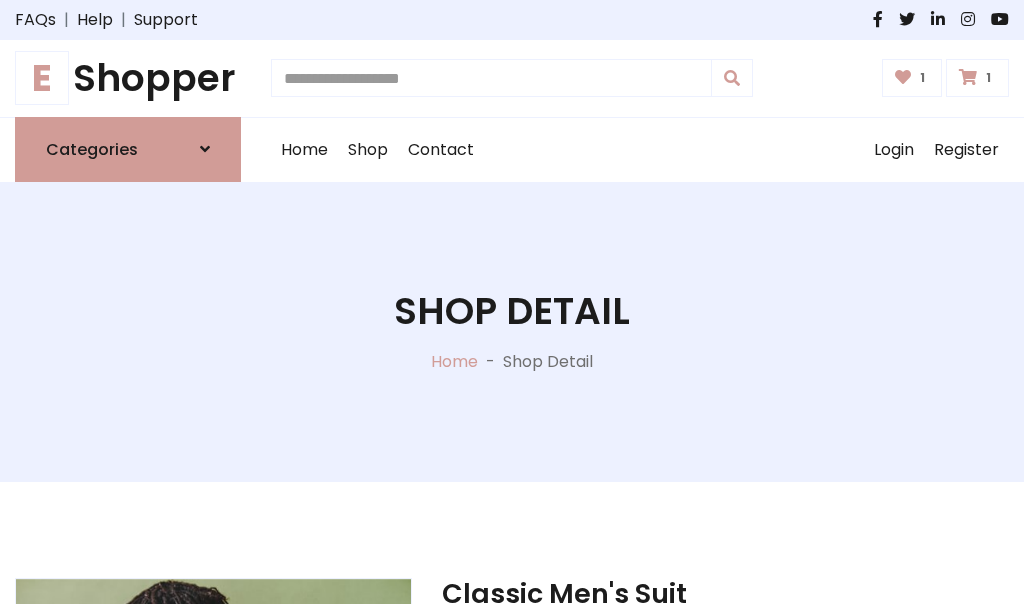 click at bounding box center [968, 77] 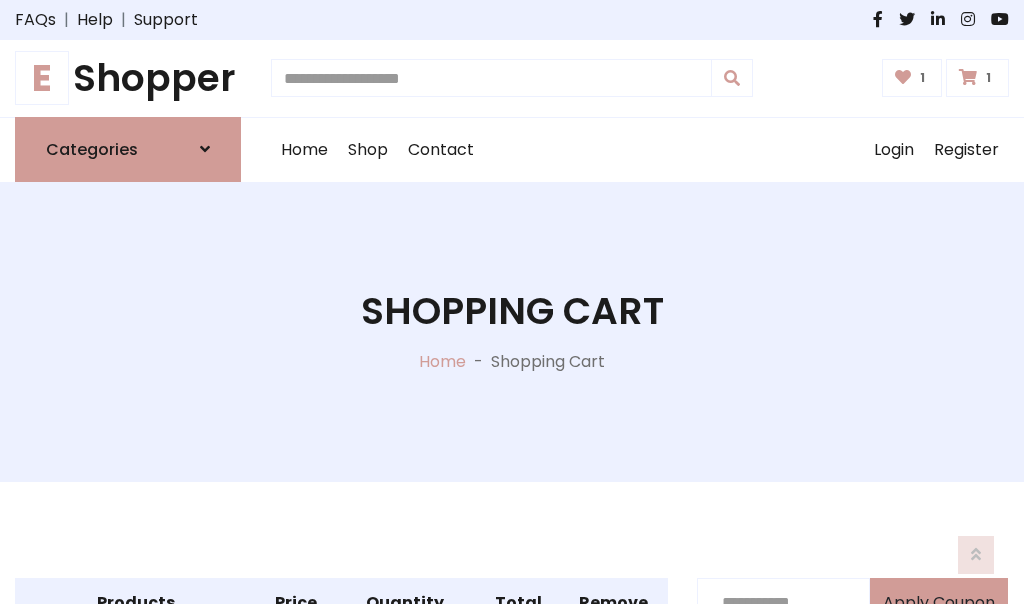scroll, scrollTop: 570, scrollLeft: 0, axis: vertical 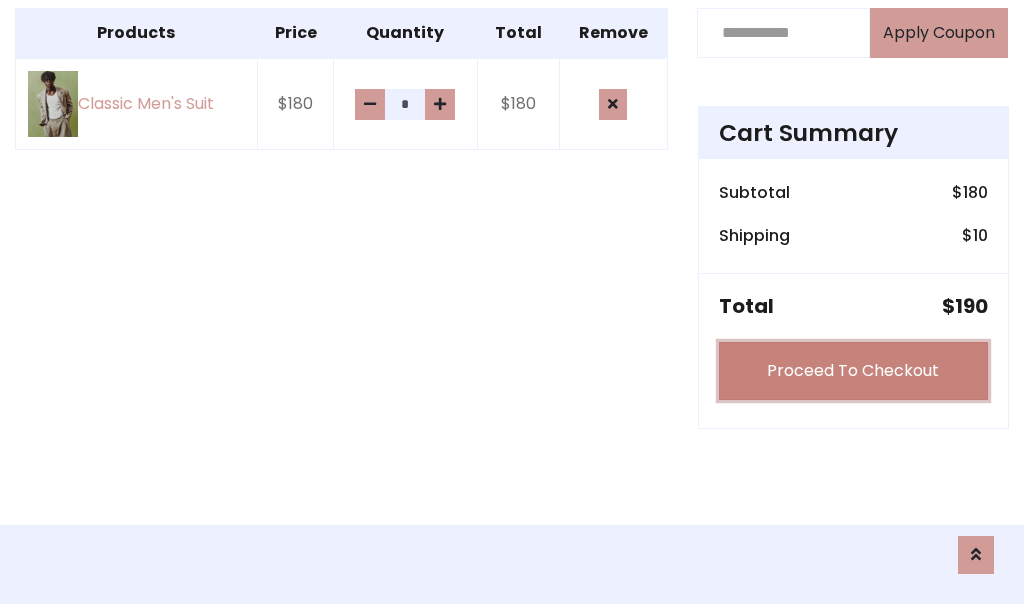 click on "Proceed To Checkout" at bounding box center [853, 371] 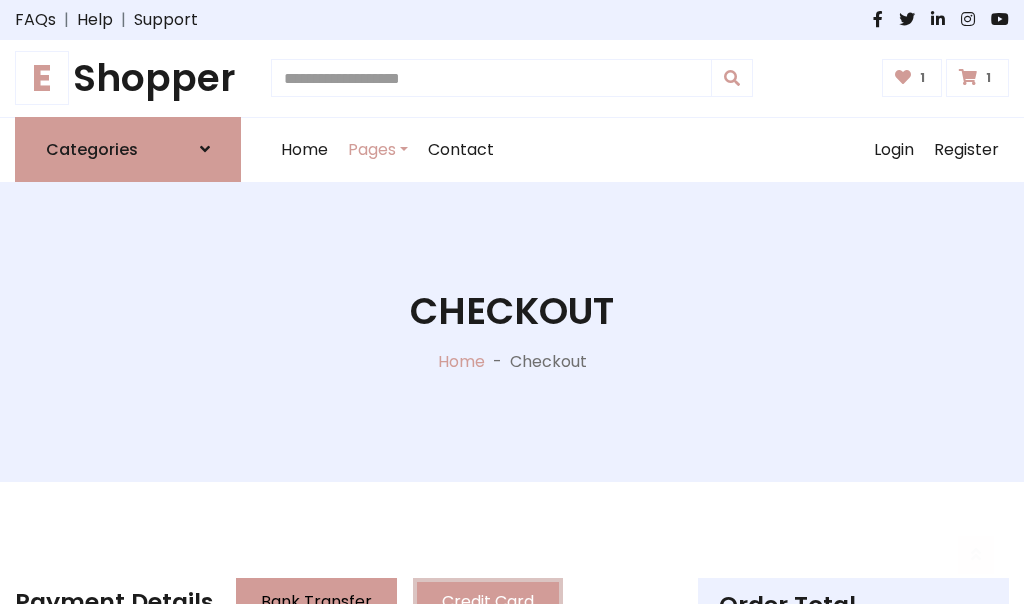 scroll, scrollTop: 201, scrollLeft: 0, axis: vertical 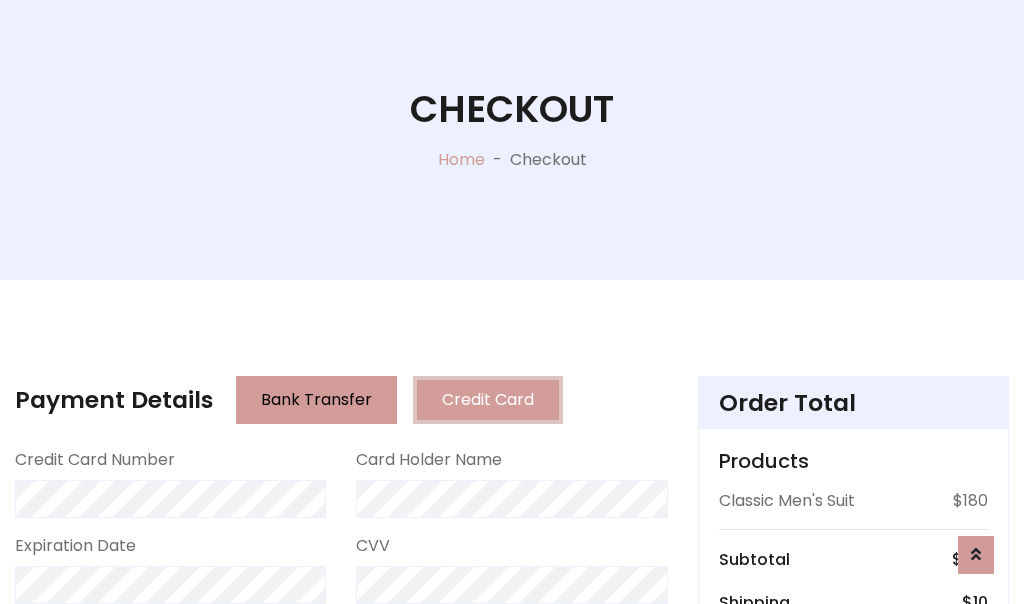 click on "Go to shipping" at bounding box center (853, 816) 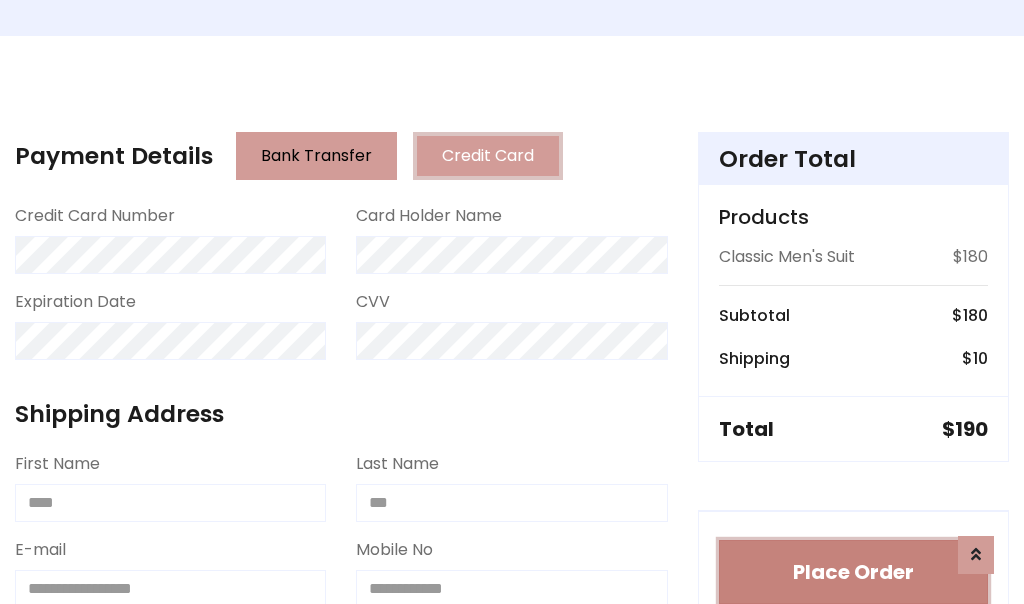 type 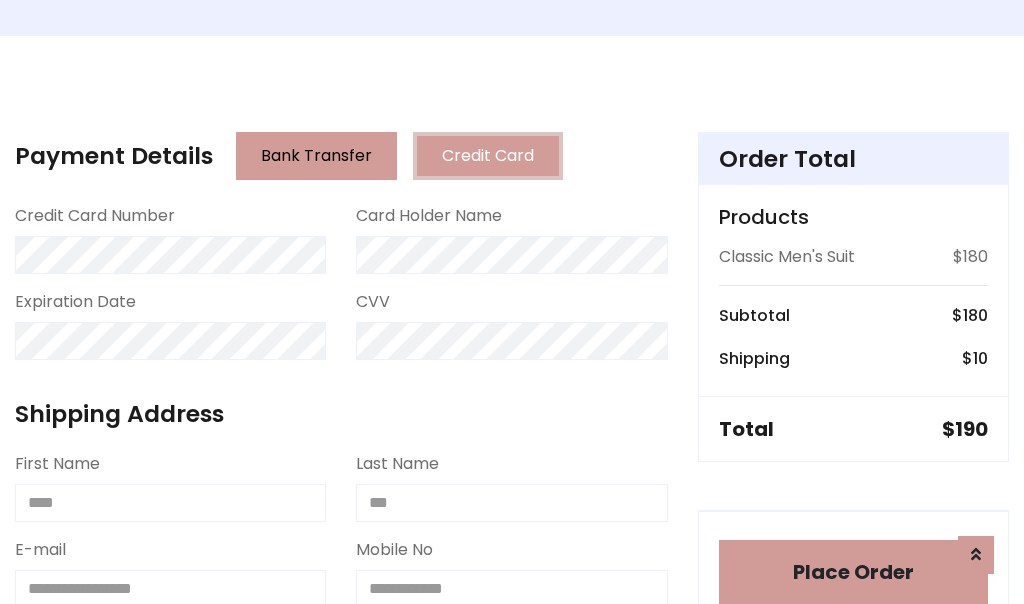 scroll, scrollTop: 1216, scrollLeft: 0, axis: vertical 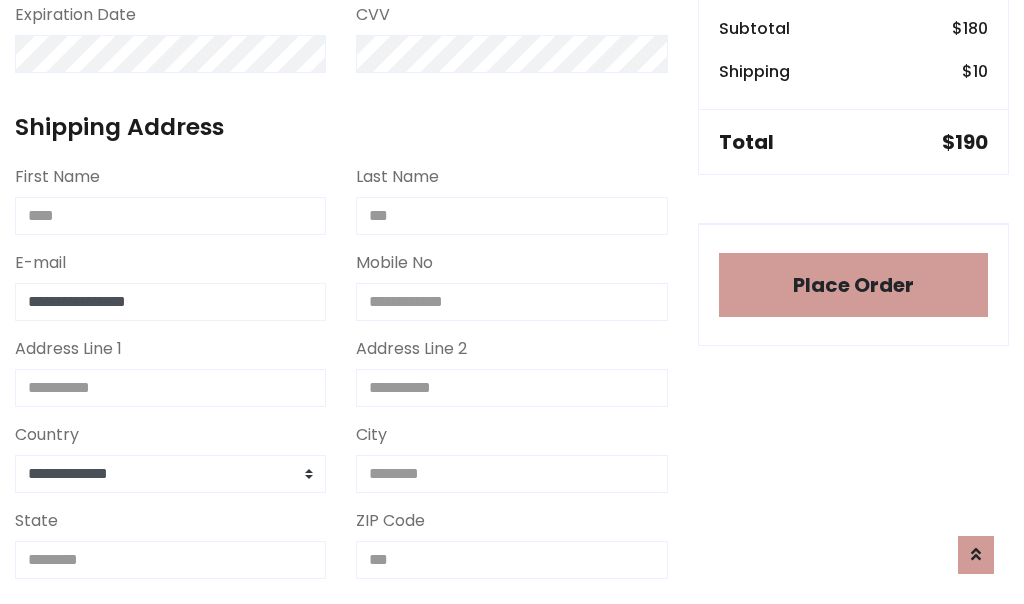 type on "**********" 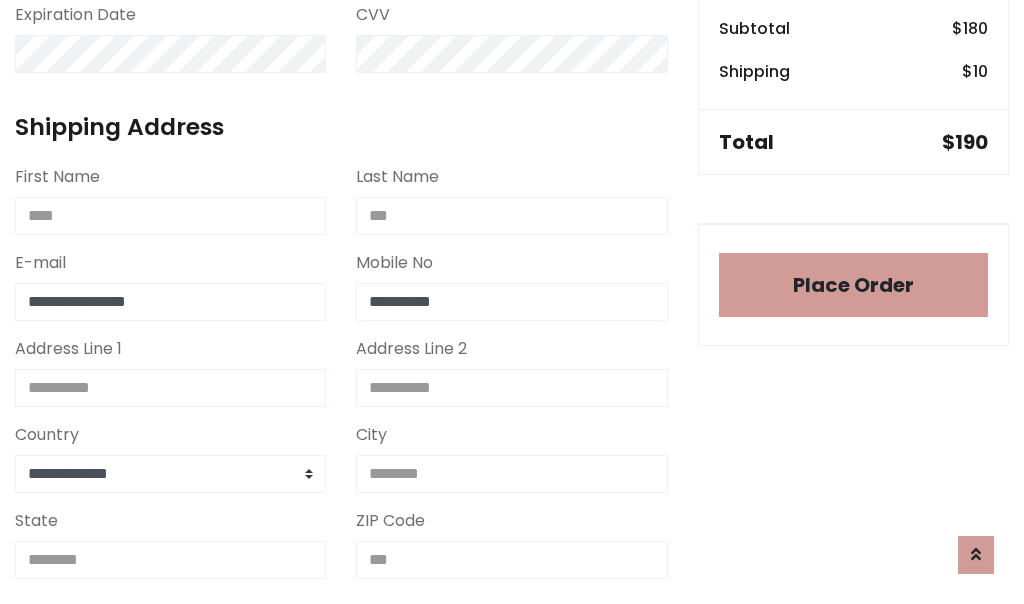 scroll, scrollTop: 573, scrollLeft: 0, axis: vertical 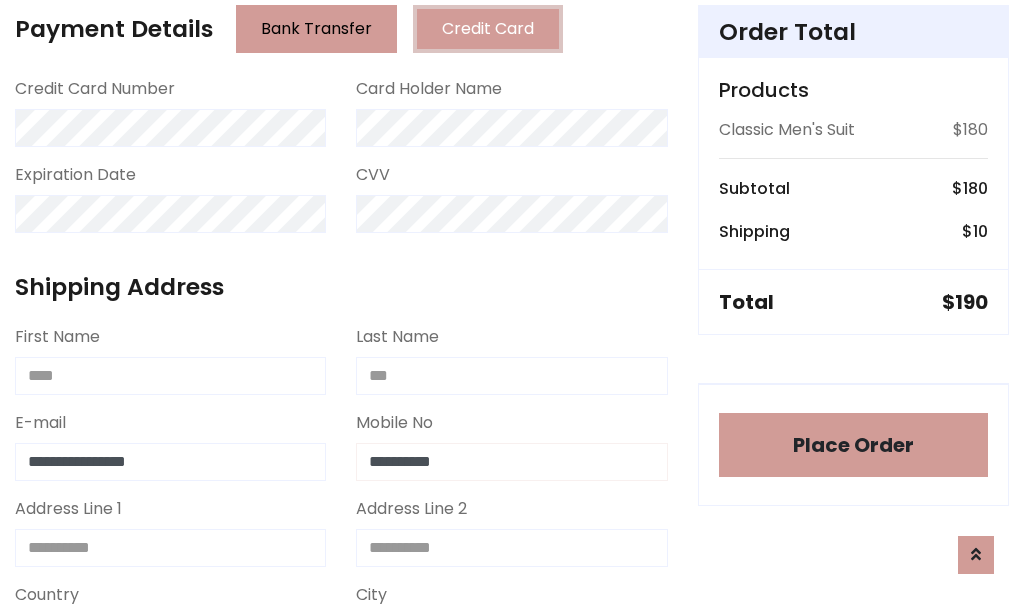 type on "**********" 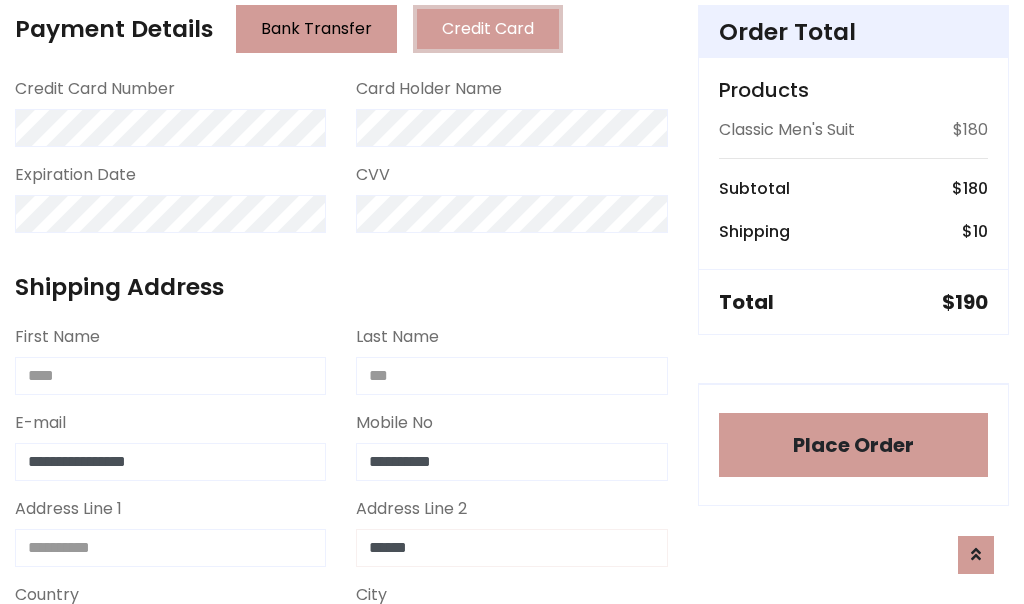 type on "******" 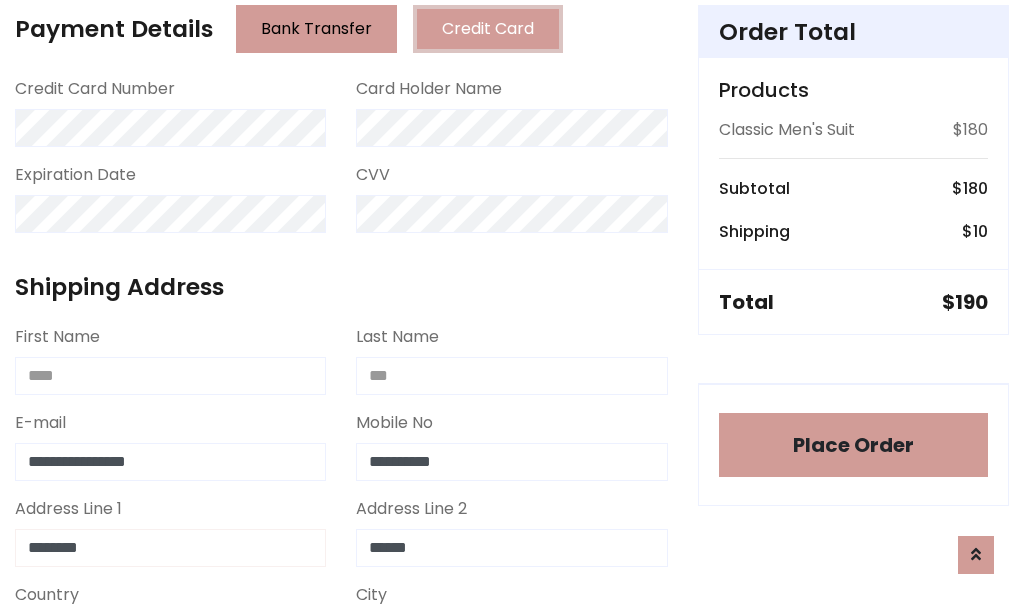 type on "********" 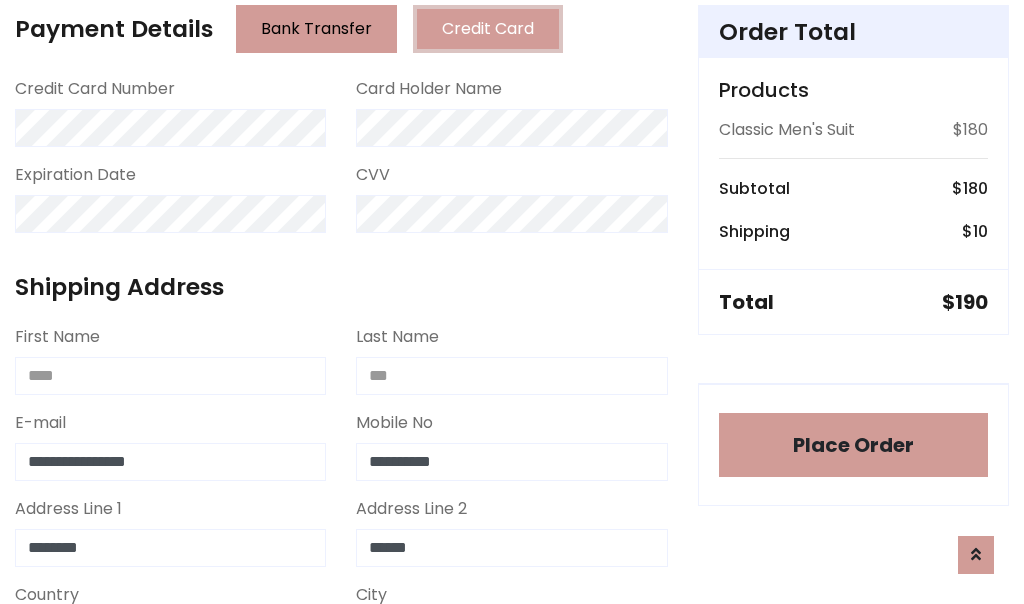 select on "*******" 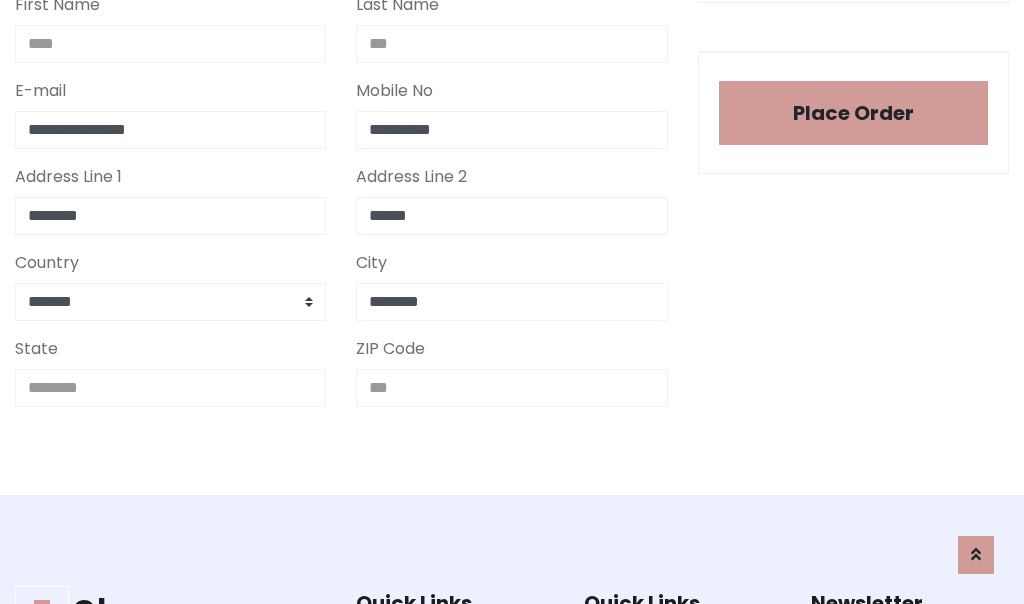 type on "********" 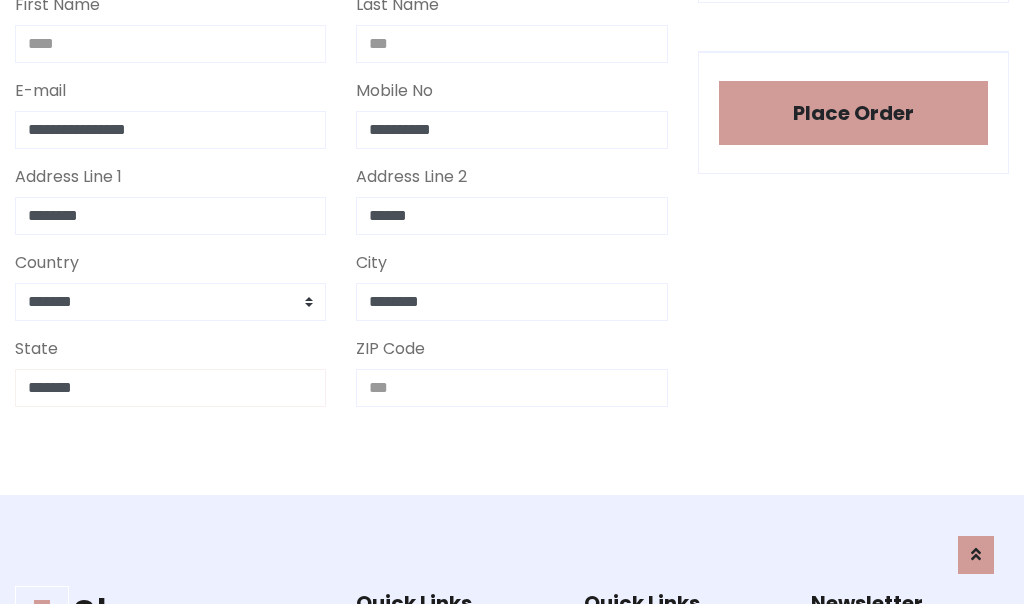 type on "*******" 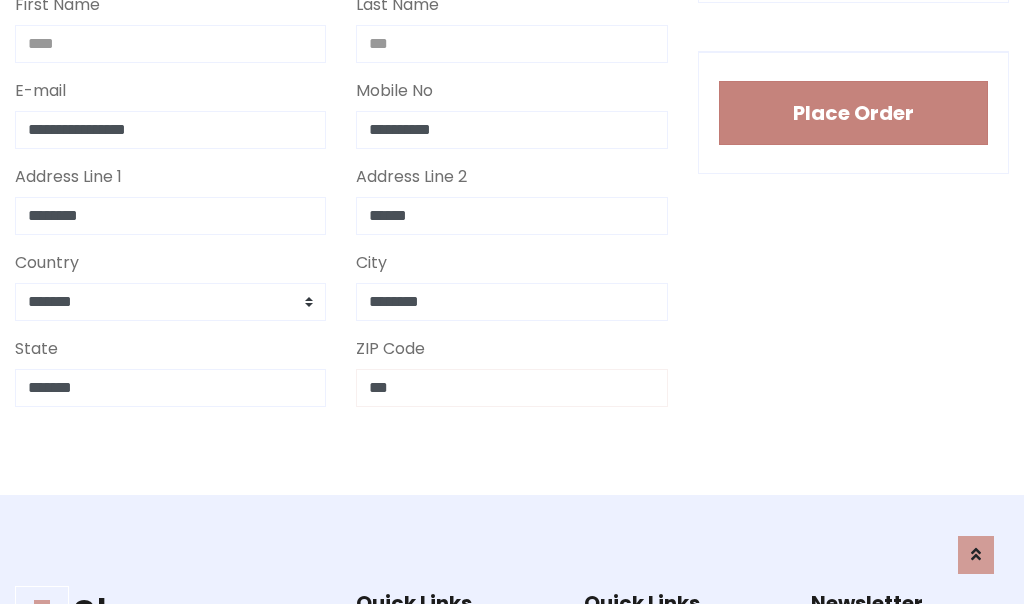 type on "***" 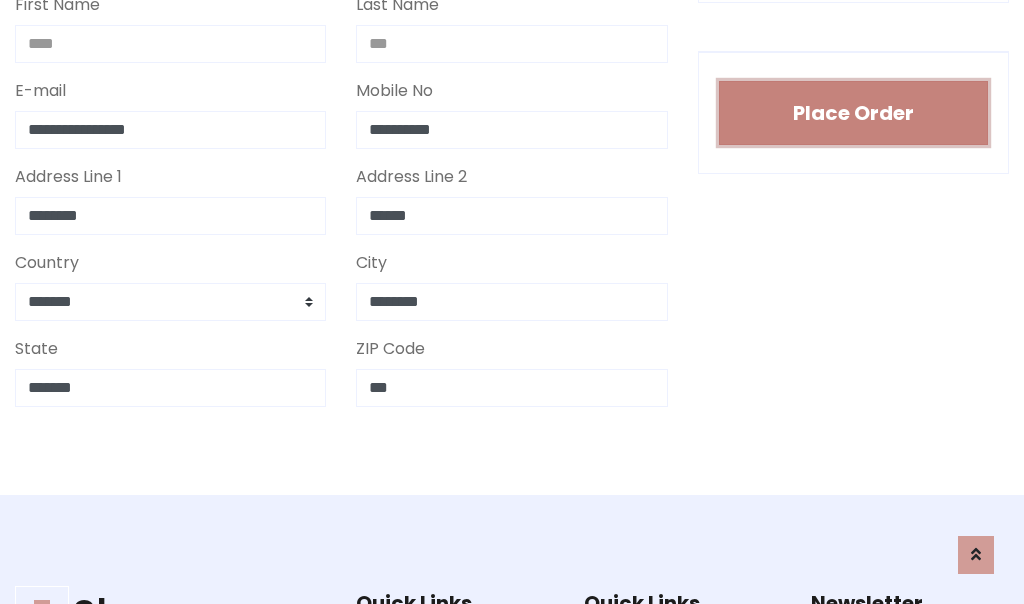 click on "Place Order" at bounding box center [853, 113] 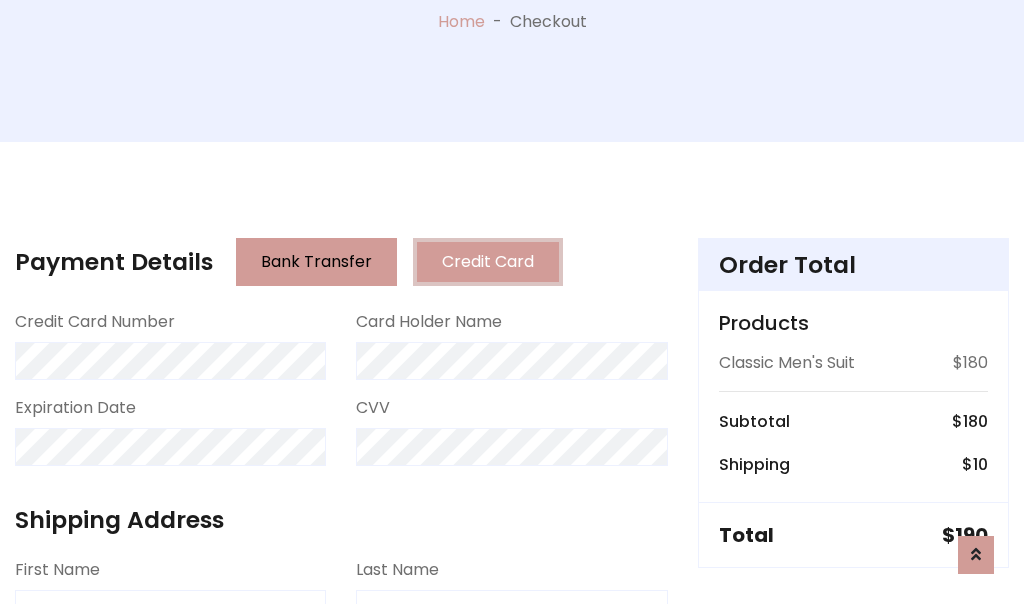 scroll, scrollTop: 0, scrollLeft: 0, axis: both 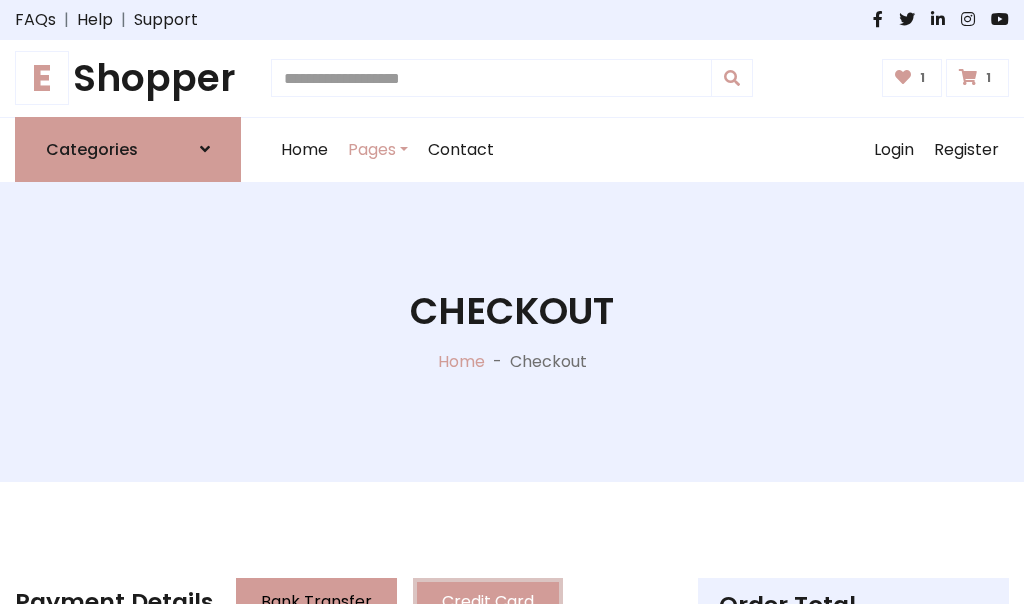 click on "E" at bounding box center [42, 78] 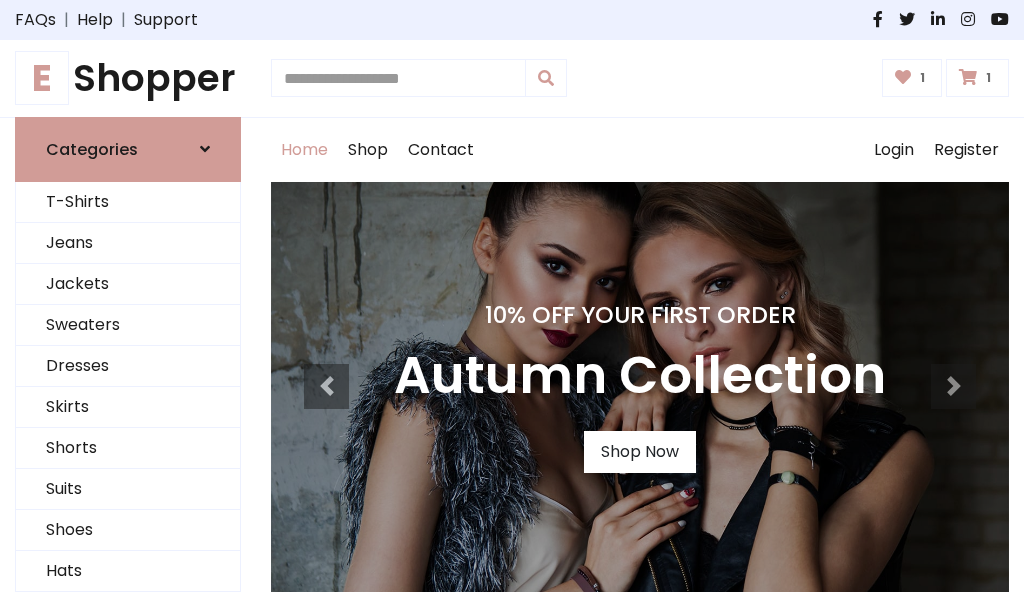 scroll, scrollTop: 0, scrollLeft: 0, axis: both 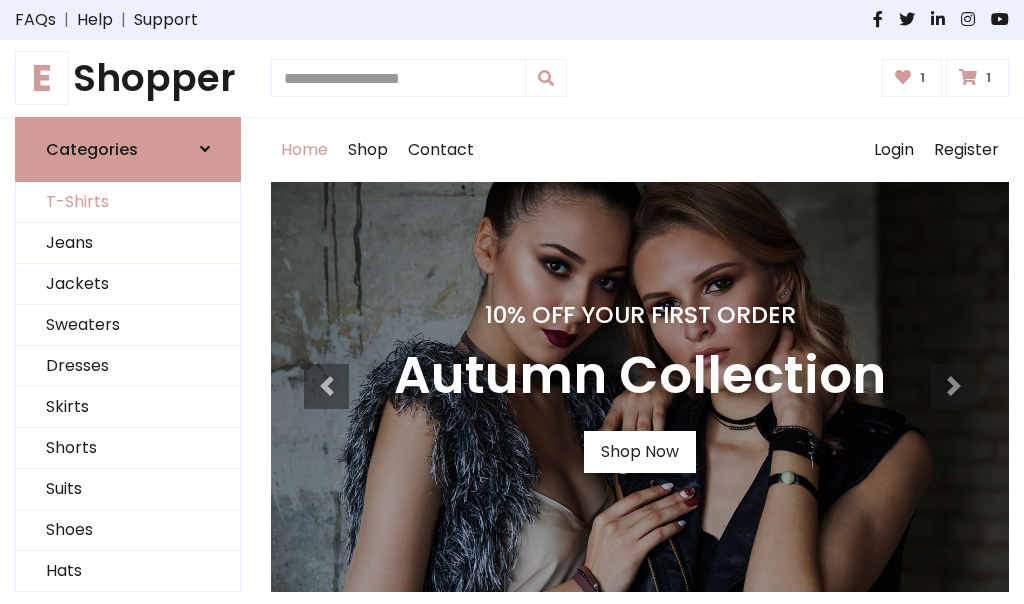 click on "T-Shirts" at bounding box center [128, 202] 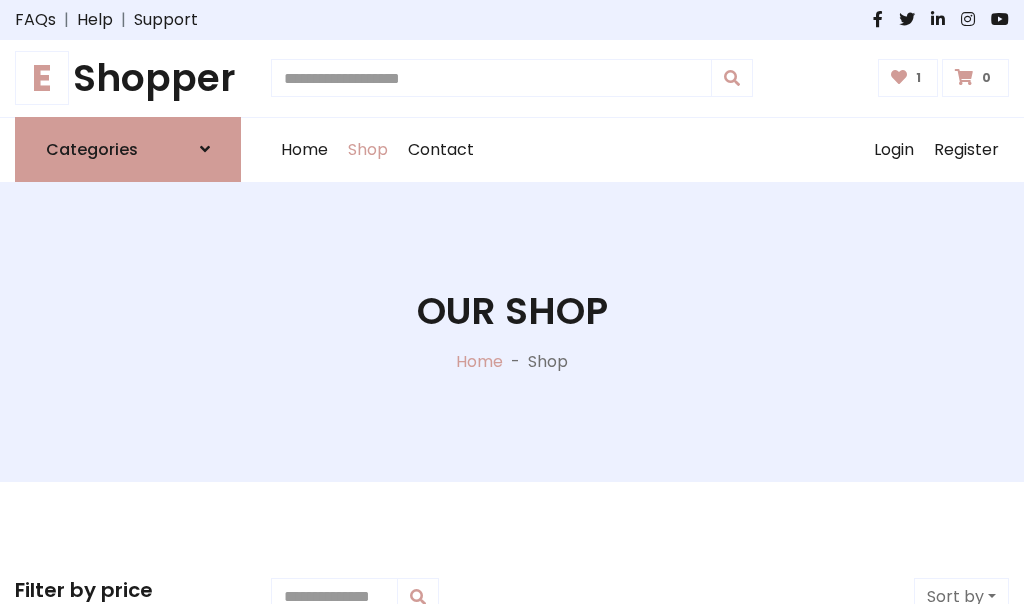 scroll, scrollTop: 0, scrollLeft: 0, axis: both 